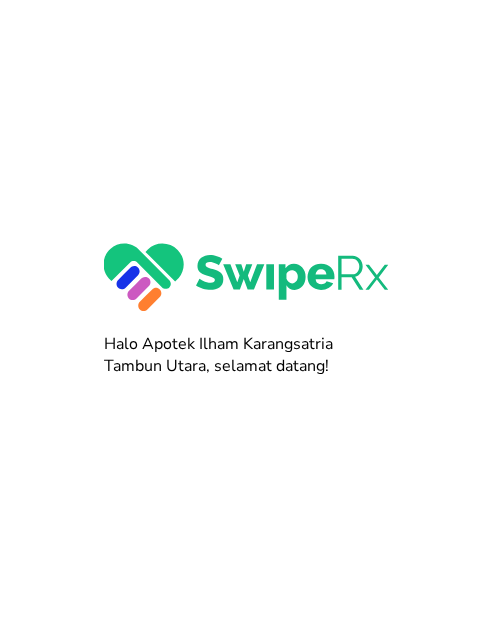 scroll, scrollTop: 0, scrollLeft: 0, axis: both 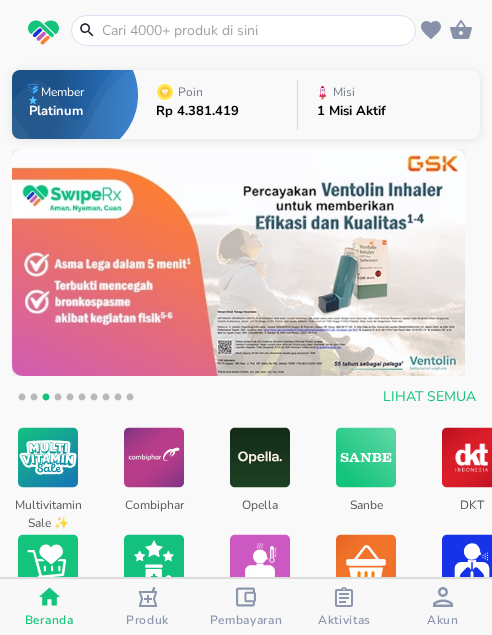 click at bounding box center [255, 30] 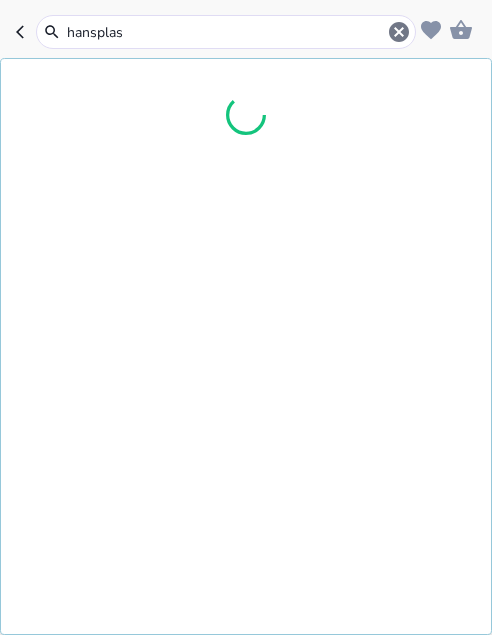 type on "hansplast" 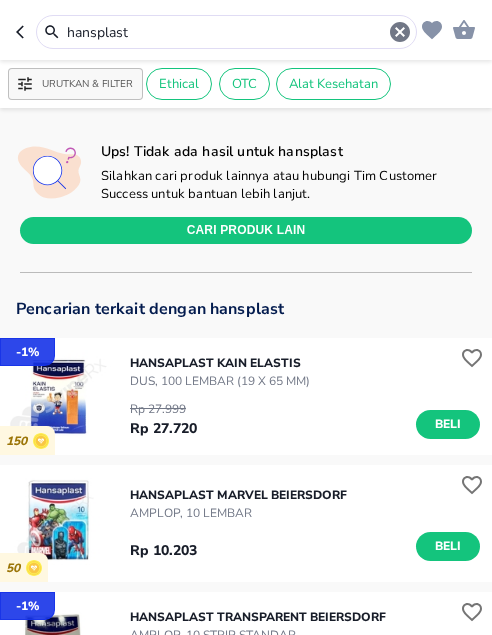 click on "hansplast" at bounding box center (226, 32) 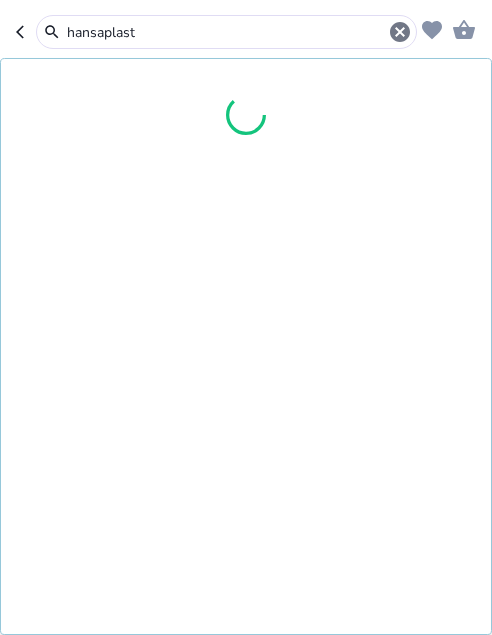 type on "hansaplast" 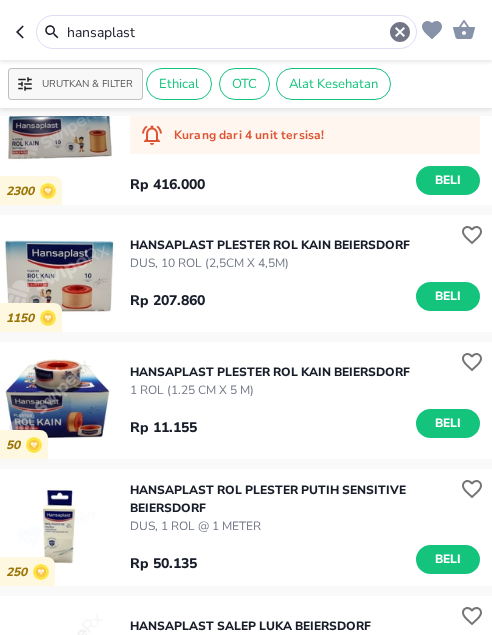 scroll, scrollTop: 2794, scrollLeft: 0, axis: vertical 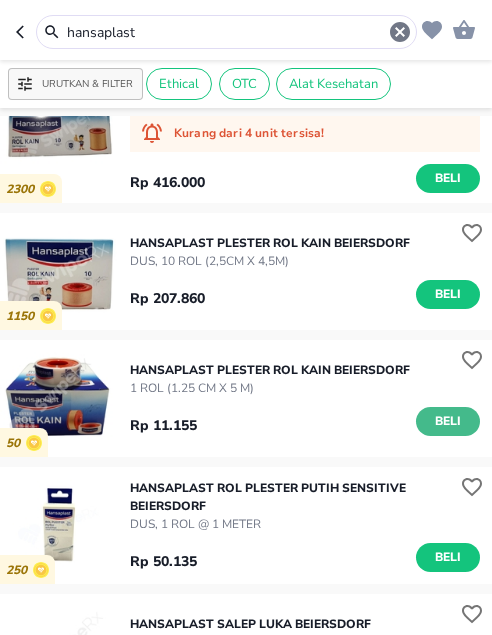 click on "Beli" at bounding box center (448, 421) 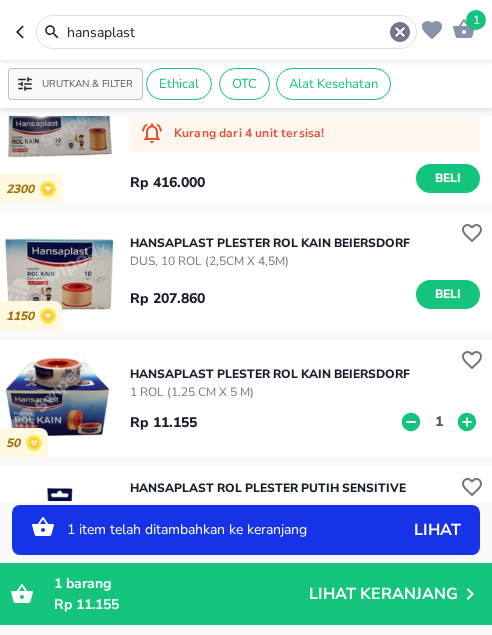 click on "1" at bounding box center (439, 421) 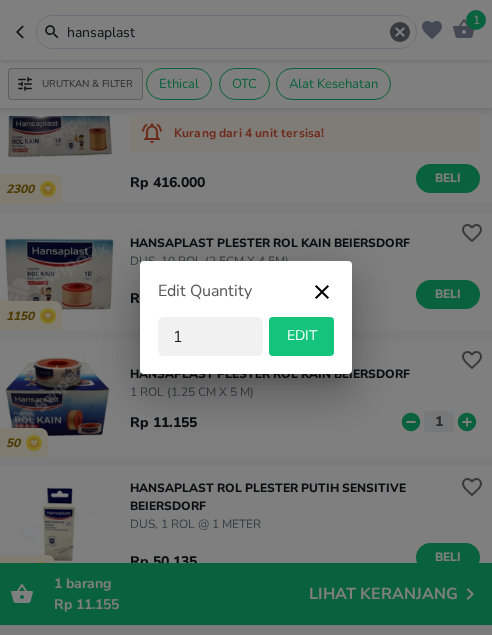 drag, startPoint x: 203, startPoint y: 338, endPoint x: 125, endPoint y: 321, distance: 79.83107 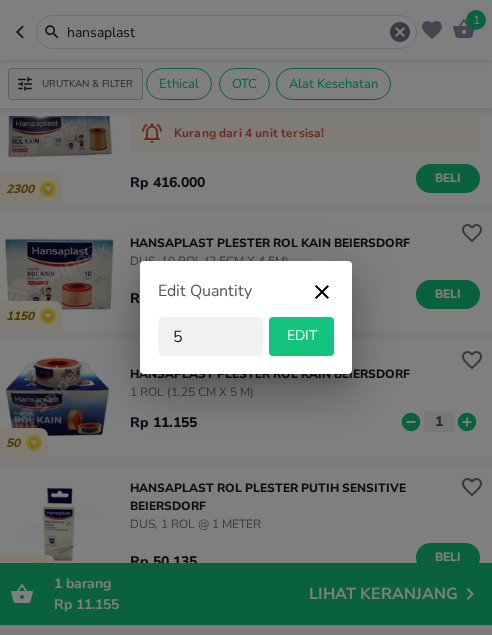 type on "5" 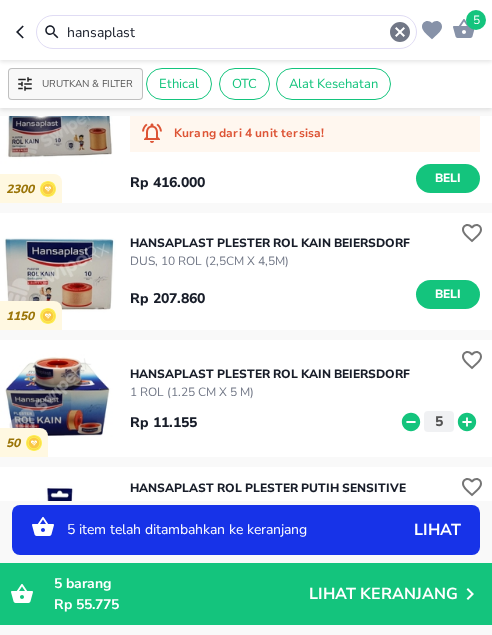 drag, startPoint x: 157, startPoint y: 32, endPoint x: -43, endPoint y: 17, distance: 200.5617 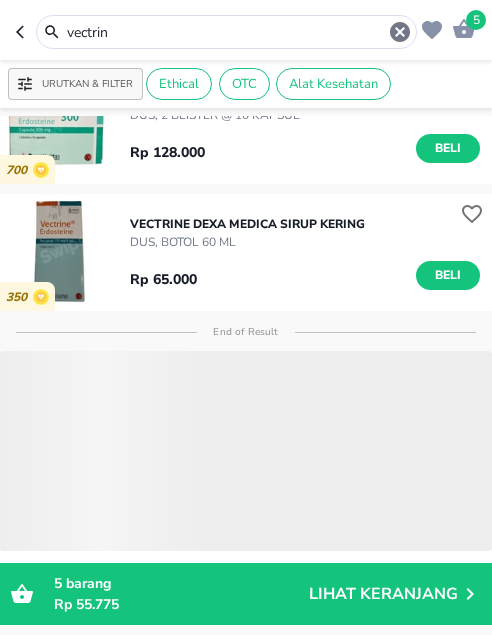 scroll, scrollTop: 0, scrollLeft: 0, axis: both 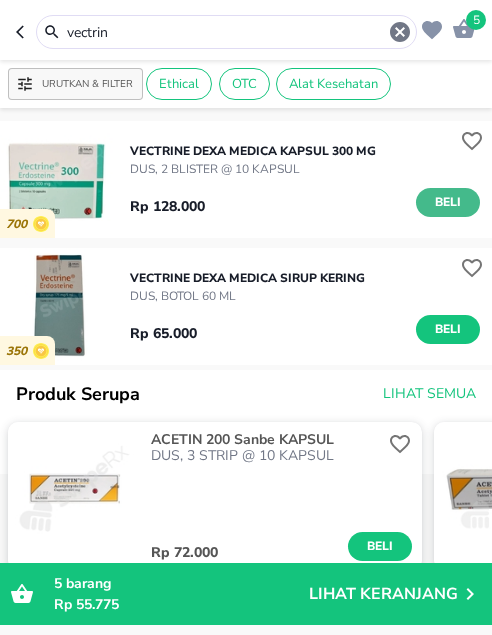 click on "Beli" at bounding box center [448, 202] 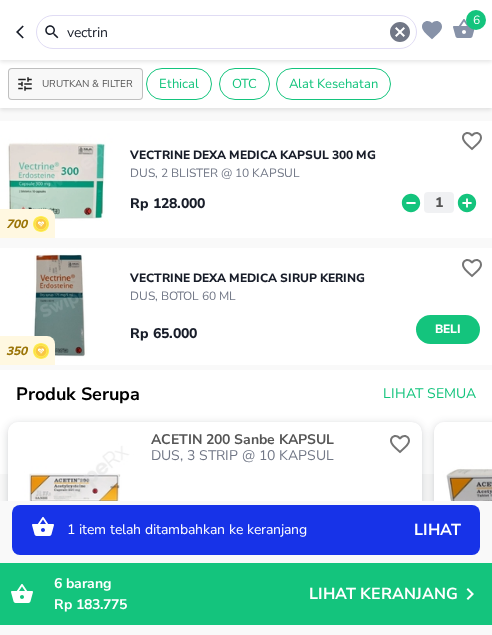 drag, startPoint x: 141, startPoint y: 31, endPoint x: 27, endPoint y: 30, distance: 114.00439 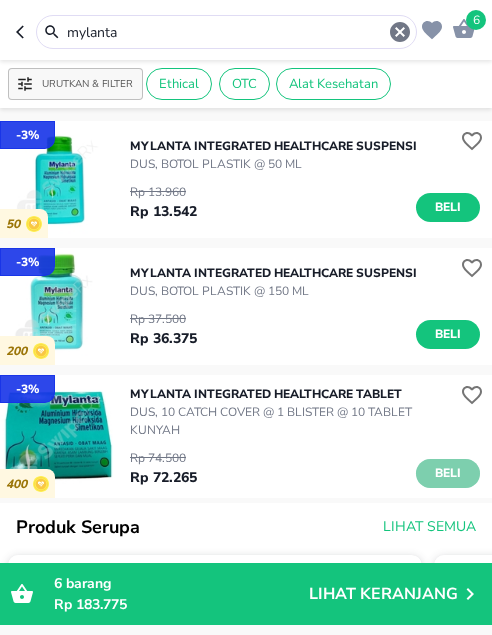 click on "Beli" at bounding box center (448, 473) 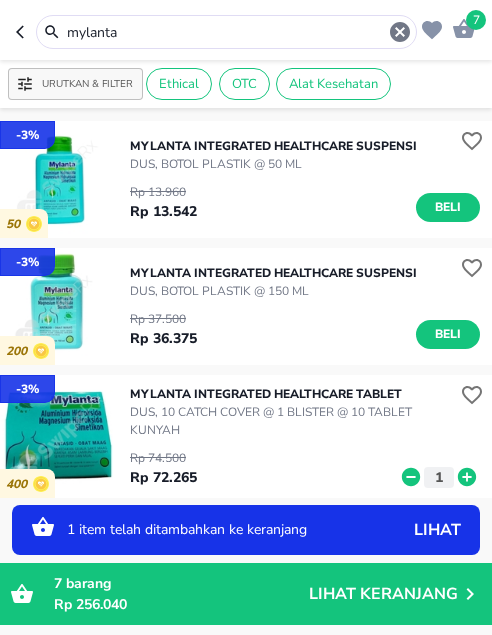 click on "7 mylanta" at bounding box center (246, 30) 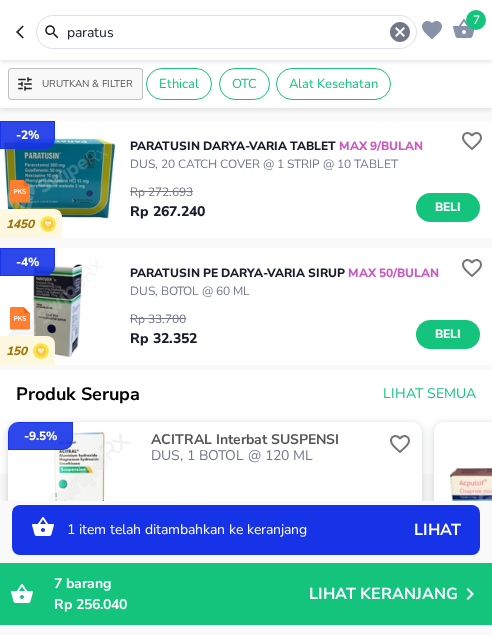 click on "Beli" at bounding box center [448, 207] 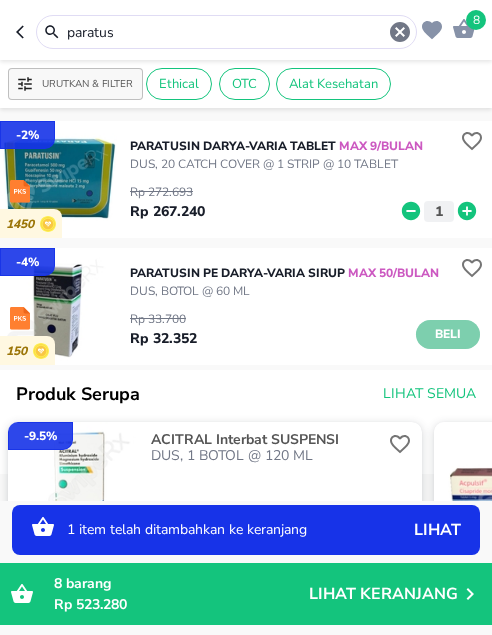 click on "Beli" at bounding box center [448, 334] 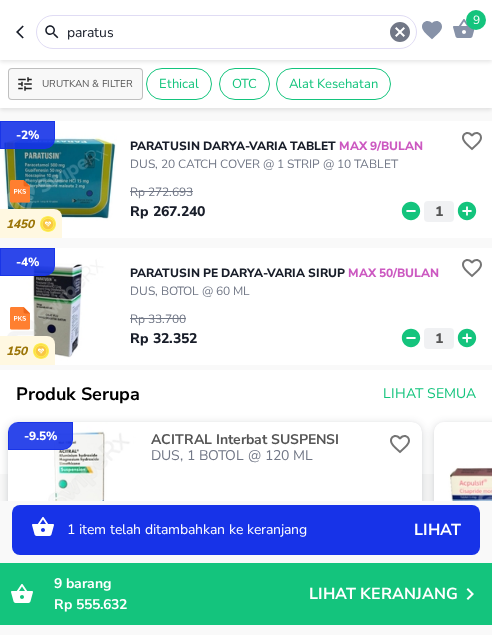 click 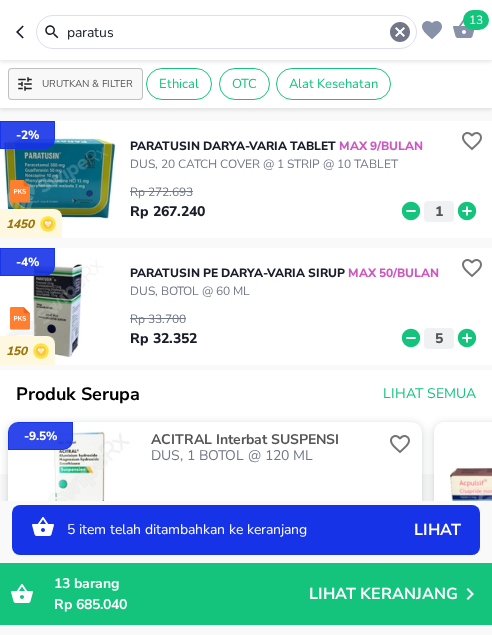drag, startPoint x: 148, startPoint y: 28, endPoint x: -46, endPoint y: 16, distance: 194.37077 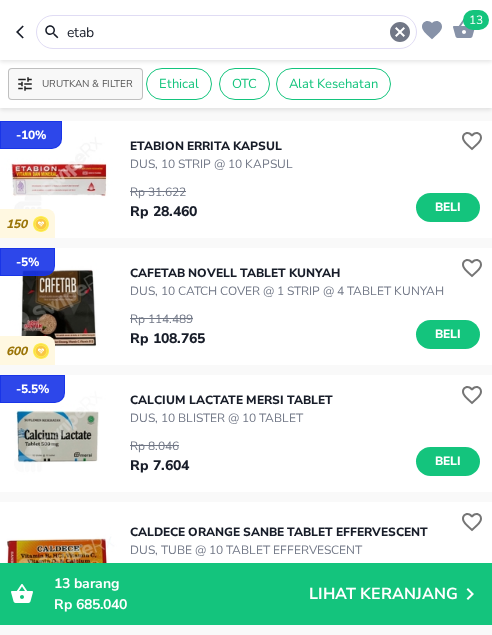 drag, startPoint x: -22, startPoint y: 11, endPoint x: -92, endPoint y: -8, distance: 72.53275 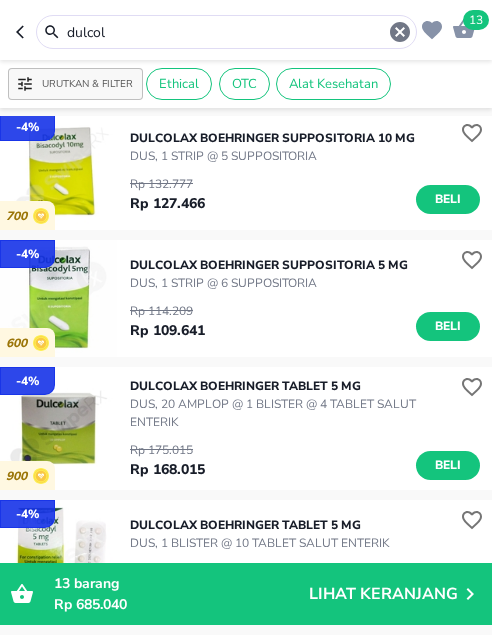 scroll, scrollTop: 100, scrollLeft: 0, axis: vertical 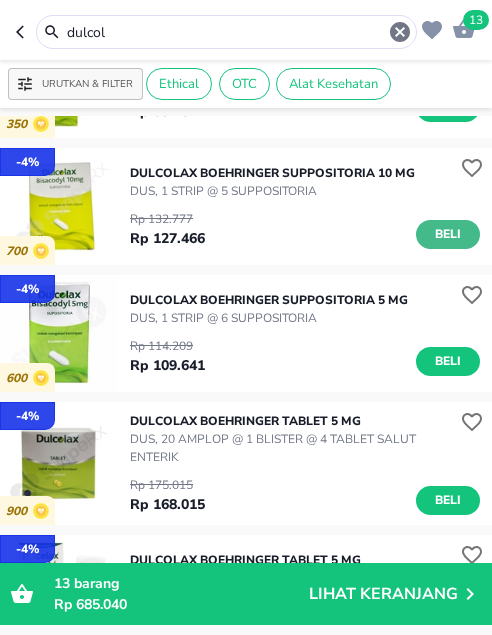 click on "Beli" at bounding box center (448, 234) 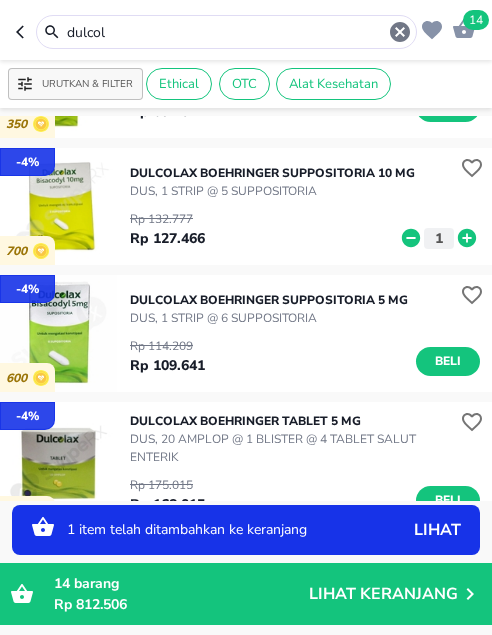 drag, startPoint x: 141, startPoint y: 32, endPoint x: -26, endPoint y: 30, distance: 167.01198 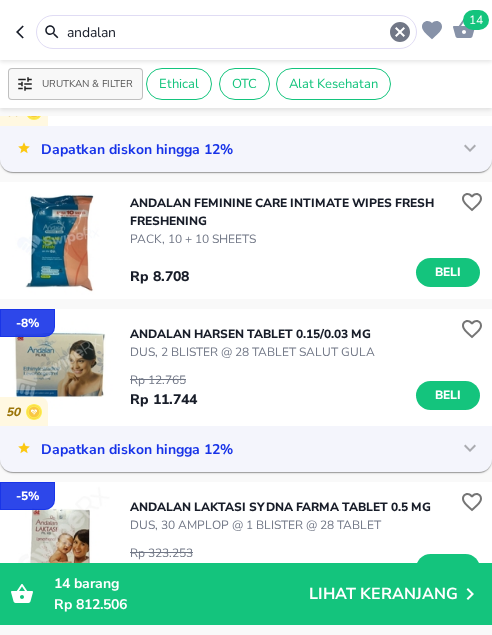 scroll, scrollTop: 500, scrollLeft: 0, axis: vertical 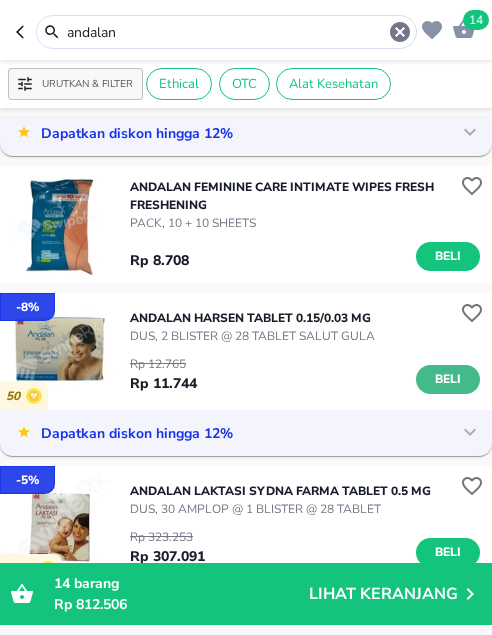 click on "Beli" at bounding box center (448, 379) 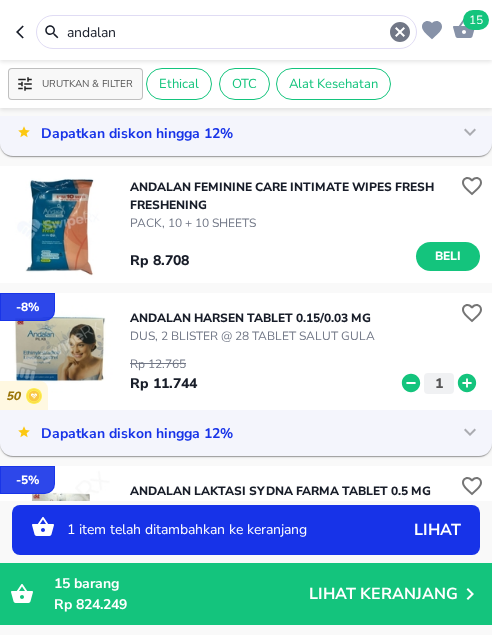 click 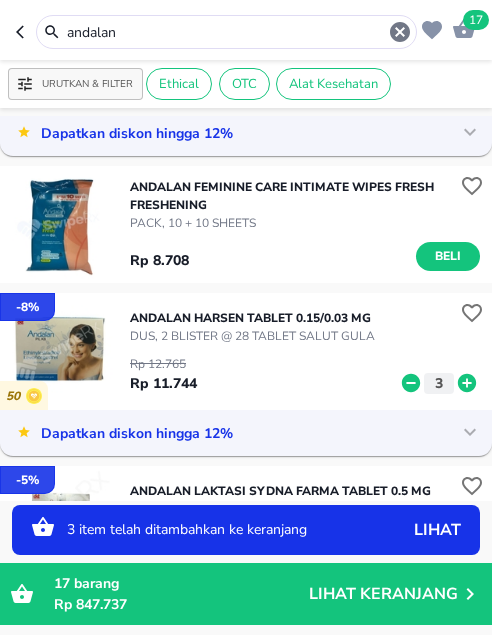 click 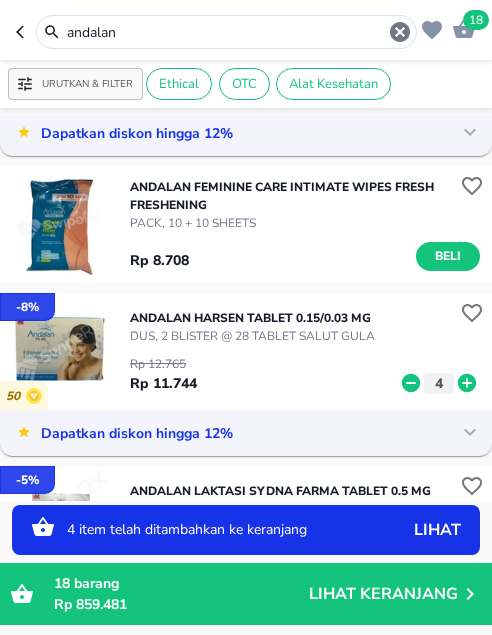 drag, startPoint x: 128, startPoint y: 34, endPoint x: -83, endPoint y: 27, distance: 211.11609 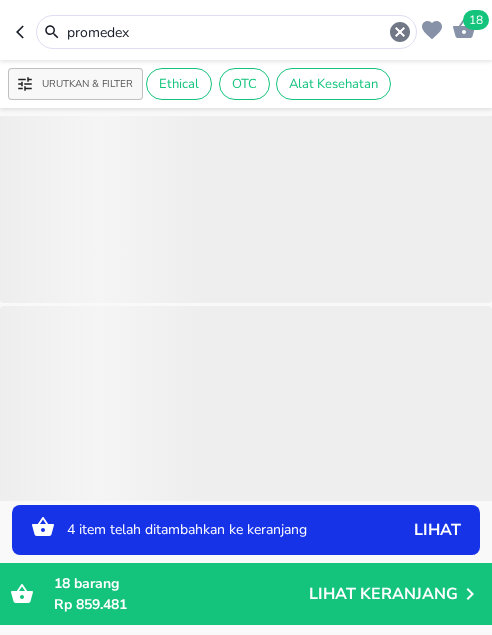 scroll, scrollTop: 0, scrollLeft: 0, axis: both 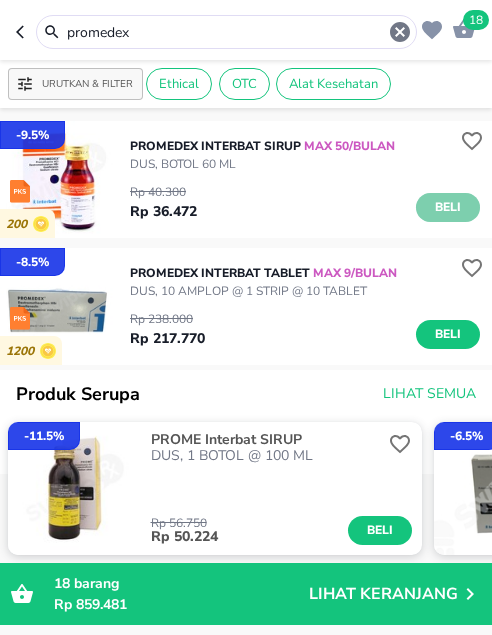 click on "Beli" at bounding box center (448, 207) 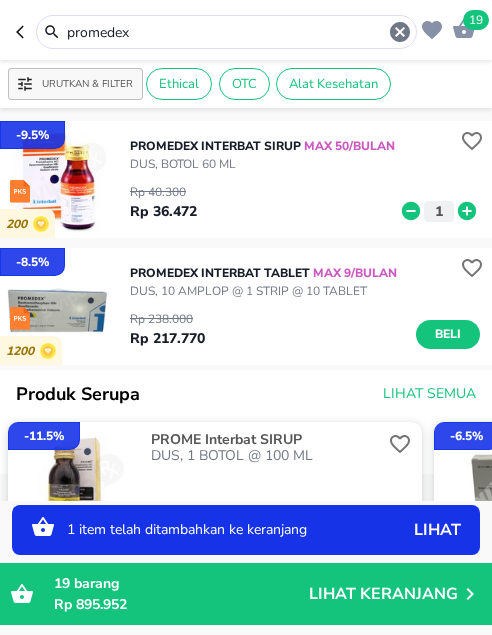 click 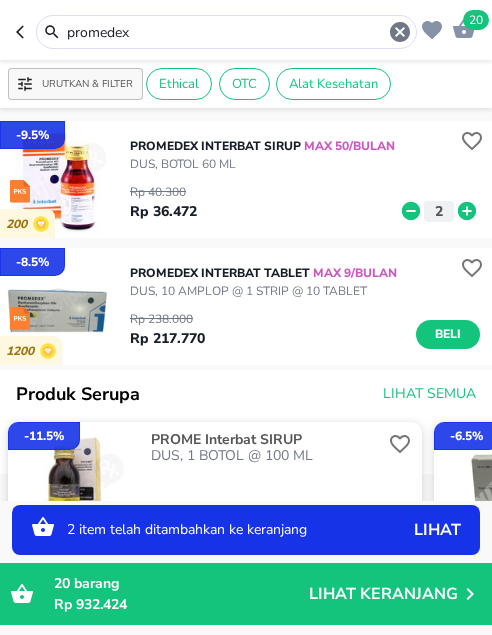 click 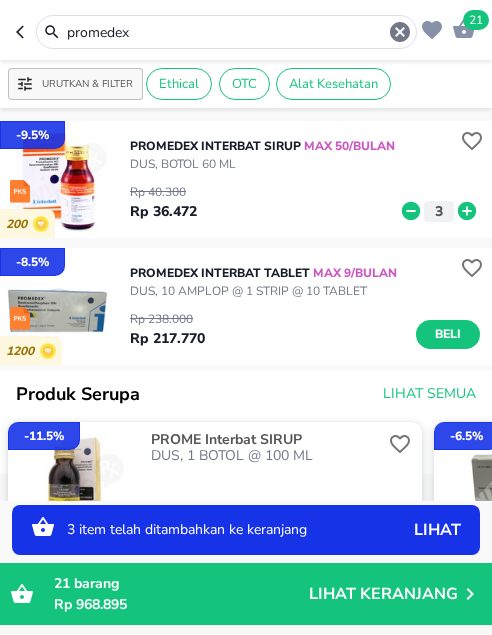 click 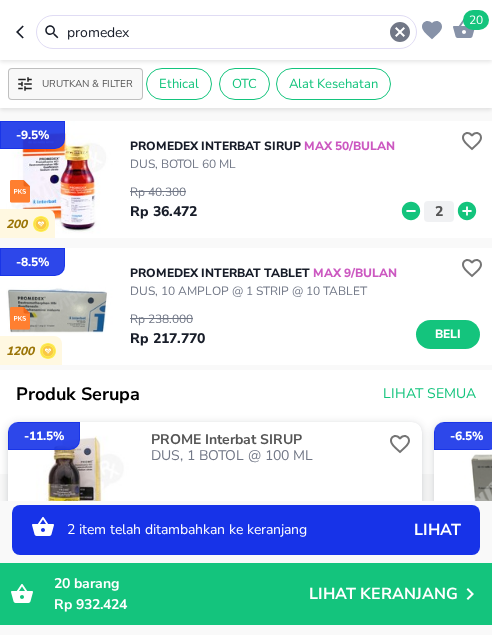 drag, startPoint x: 151, startPoint y: 28, endPoint x: 11, endPoint y: 22, distance: 140.12851 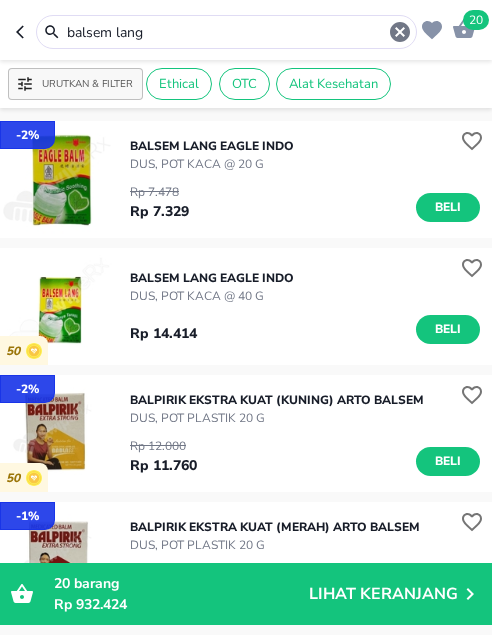 drag, startPoint x: 269, startPoint y: 30, endPoint x: 19, endPoint y: -1, distance: 251.91467 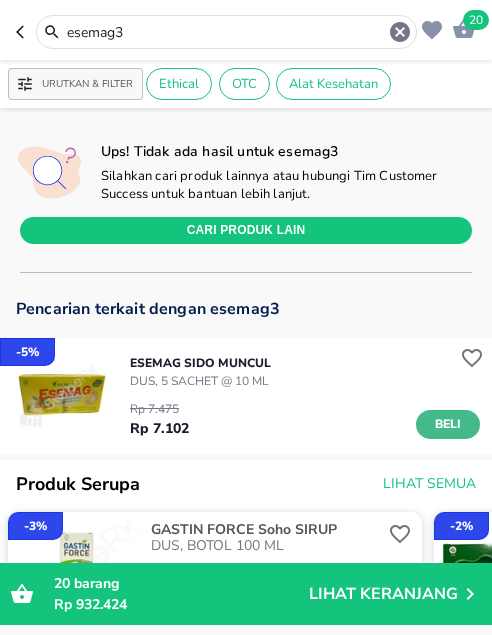click on "Beli" at bounding box center [448, 424] 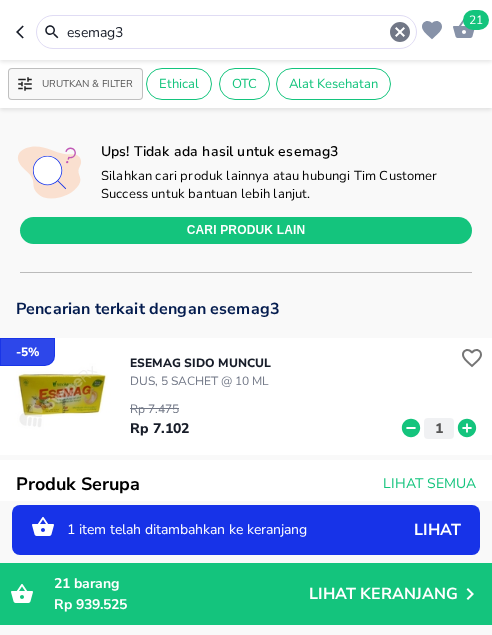 click 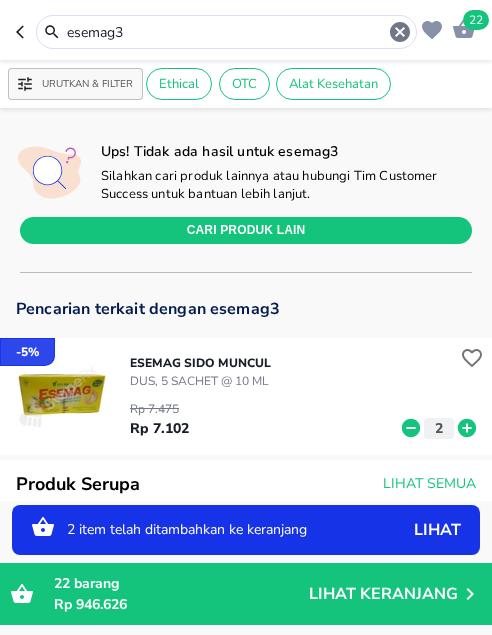 drag, startPoint x: 153, startPoint y: 30, endPoint x: -97, endPoint y: 12, distance: 250.64716 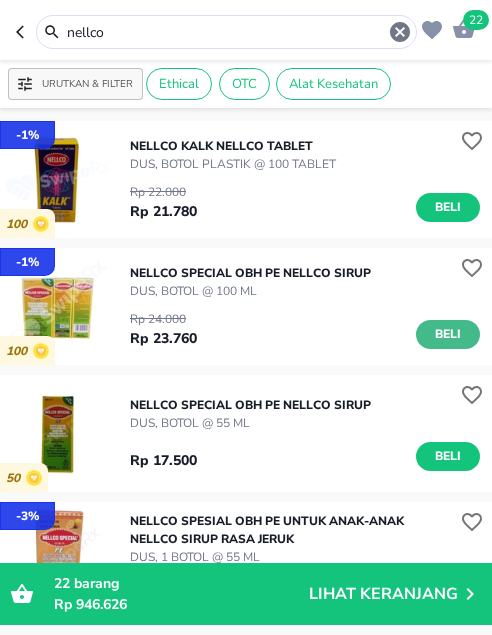 click on "Beli" at bounding box center (448, 334) 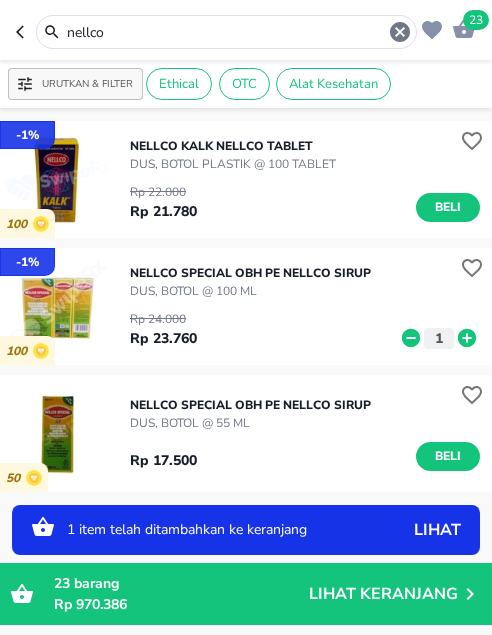 click 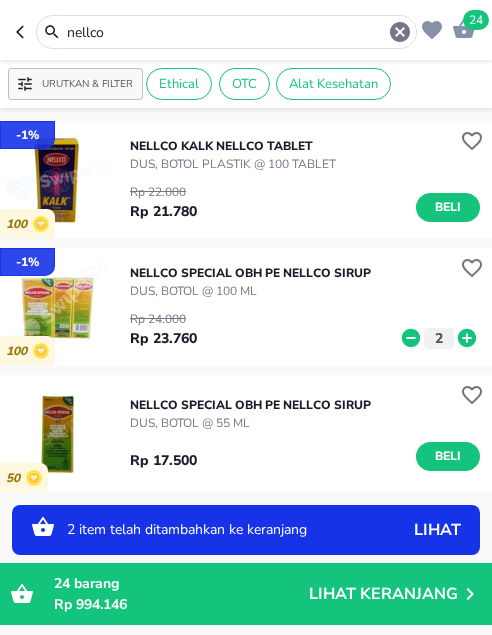 click 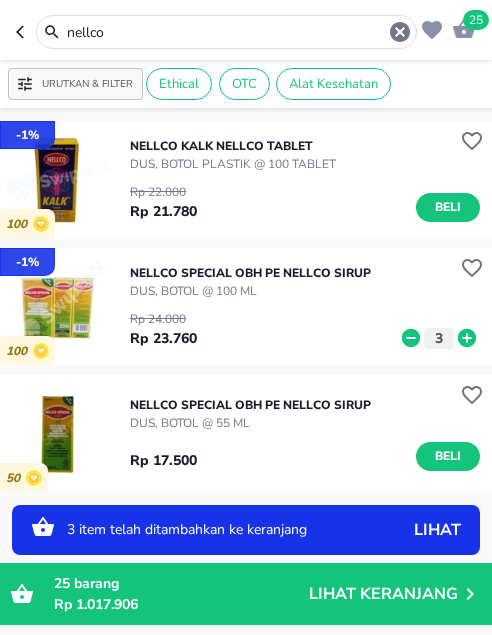 click 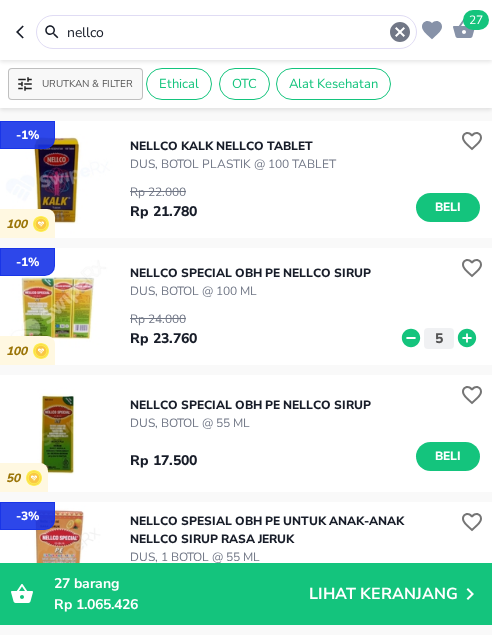 drag, startPoint x: 119, startPoint y: 30, endPoint x: -7, endPoint y: 25, distance: 126.09917 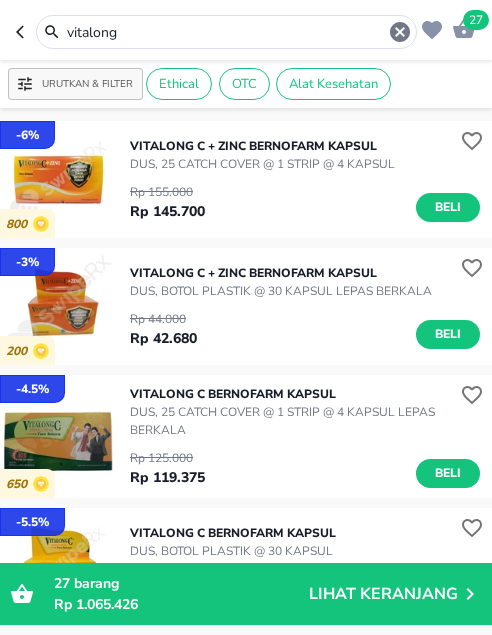 scroll, scrollTop: 200, scrollLeft: 0, axis: vertical 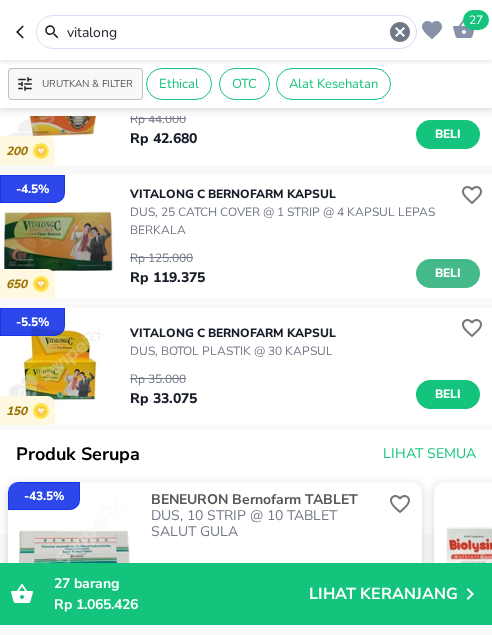 click on "Beli" at bounding box center (448, 273) 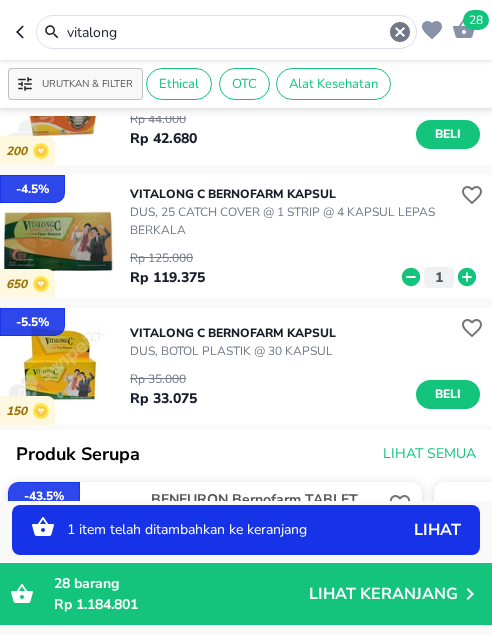 drag, startPoint x: 145, startPoint y: 31, endPoint x: -89, endPoint y: 29, distance: 234.00854 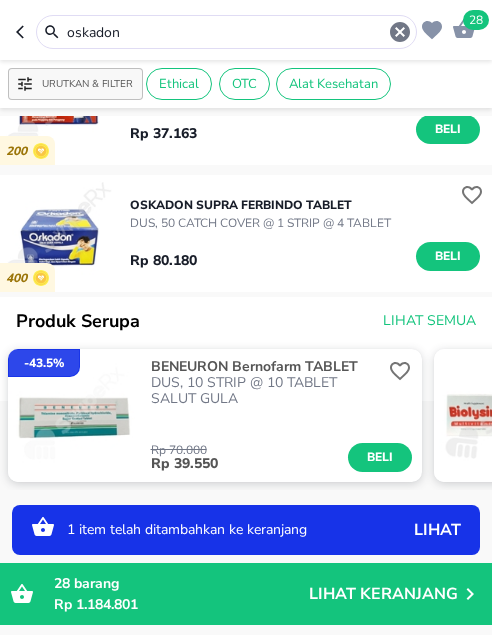 scroll, scrollTop: 0, scrollLeft: 0, axis: both 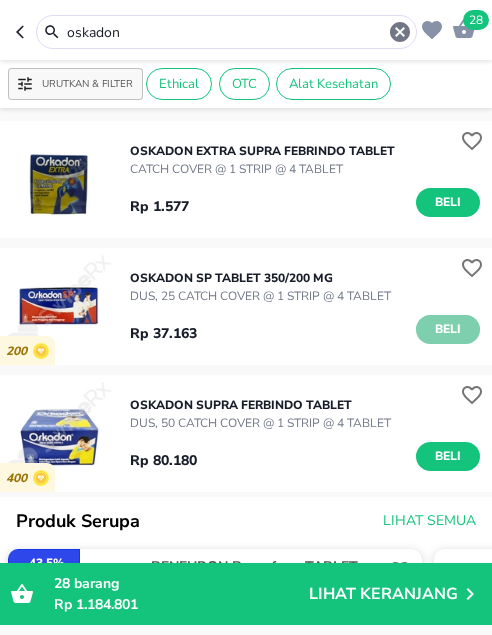 click on "Beli" at bounding box center [448, 329] 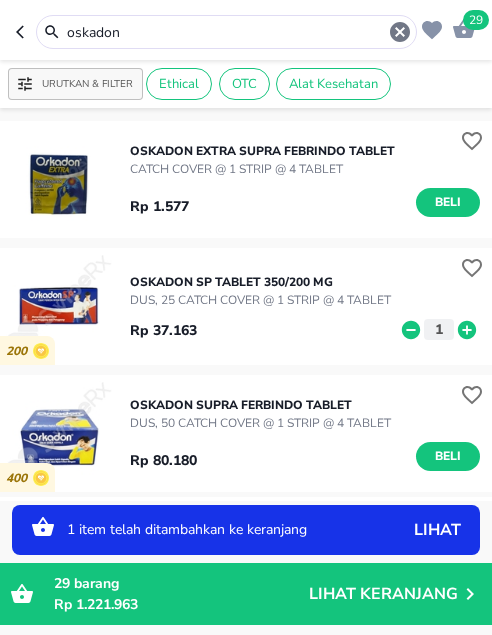 click at bounding box center [58, 179] 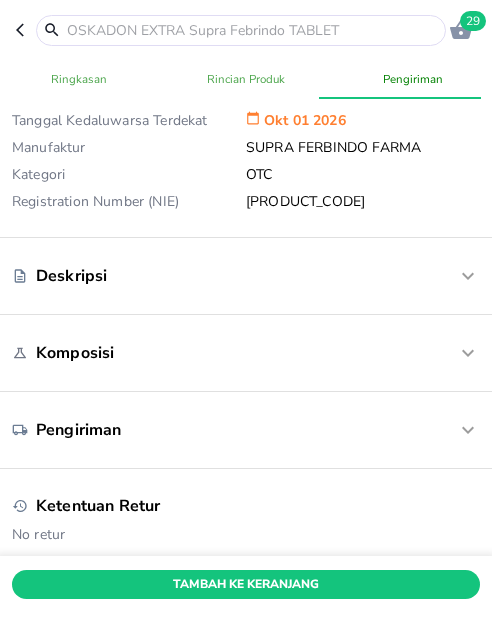 scroll, scrollTop: 700, scrollLeft: 0, axis: vertical 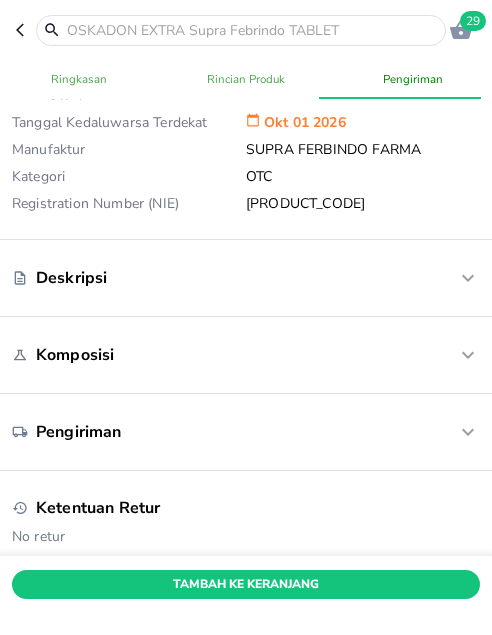 click at bounding box center (460, 278) 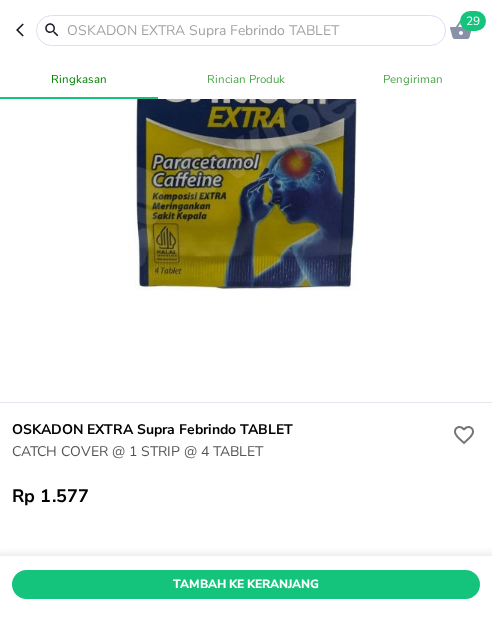 scroll, scrollTop: 100, scrollLeft: 0, axis: vertical 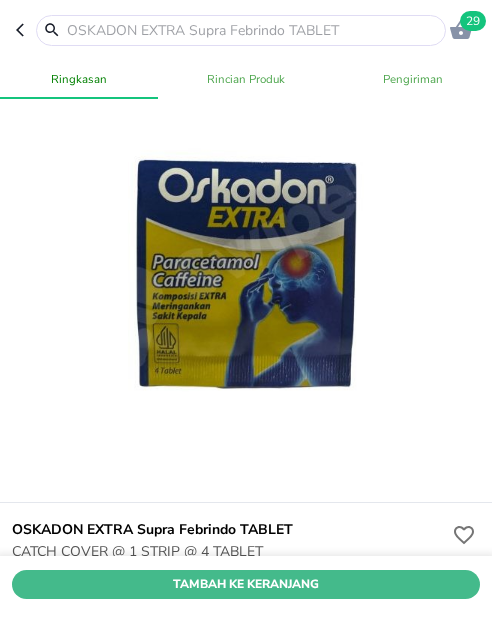 click on "Tambah Ke Keranjang" at bounding box center [246, 584] 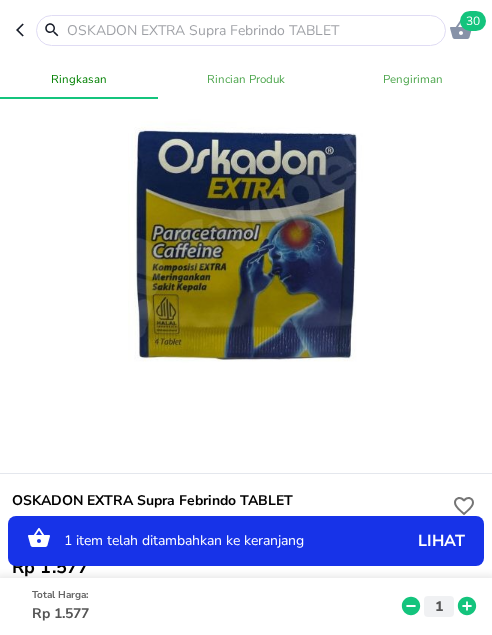 scroll, scrollTop: 200, scrollLeft: 0, axis: vertical 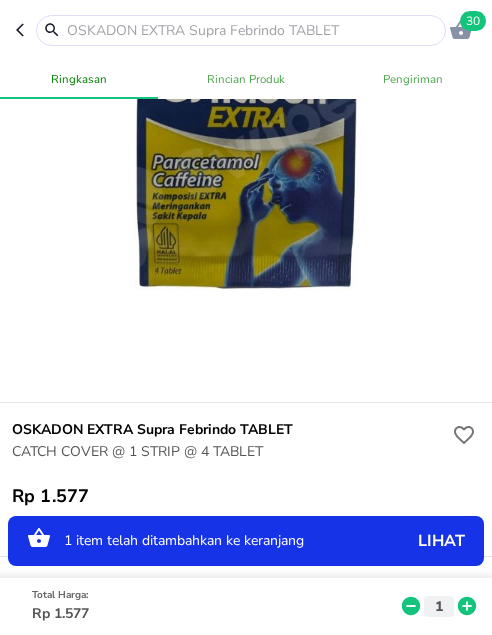 click 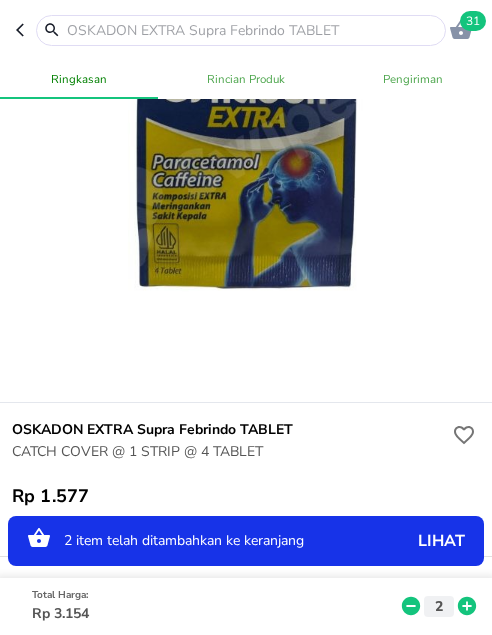 click 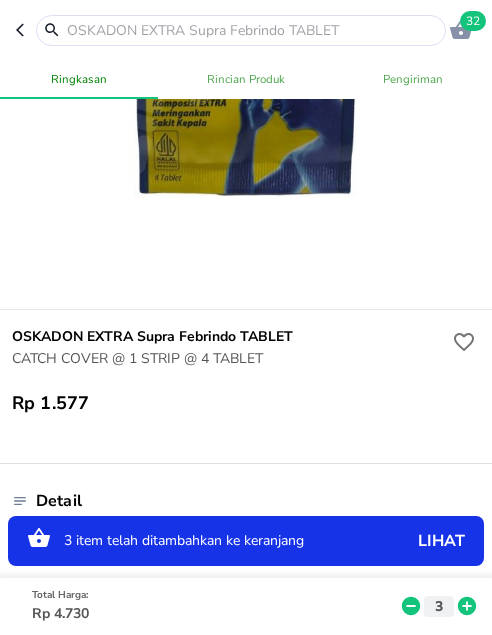 scroll, scrollTop: 300, scrollLeft: 0, axis: vertical 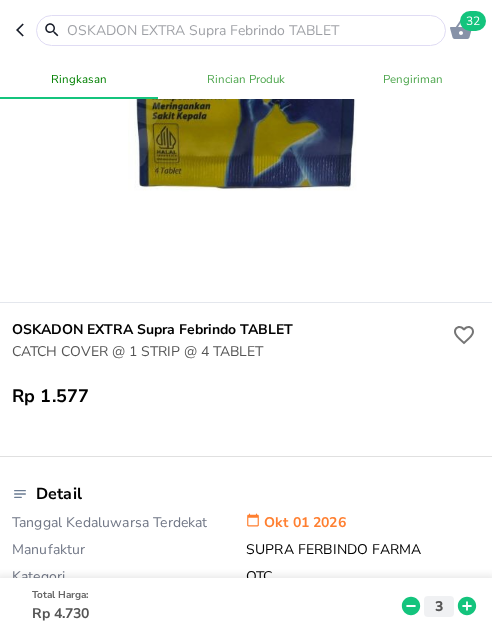 click 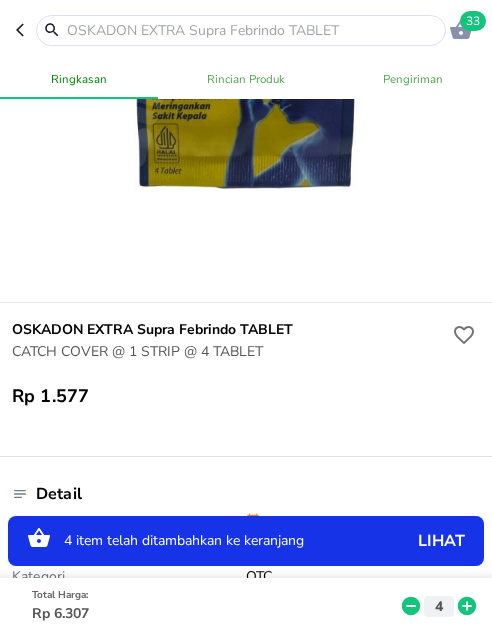 click 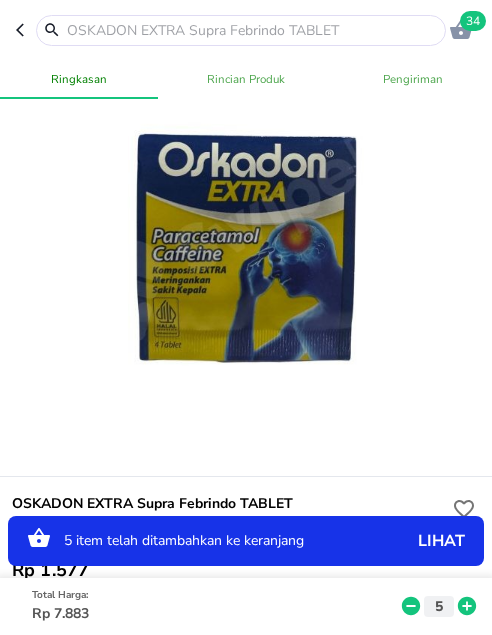 scroll, scrollTop: 0, scrollLeft: 0, axis: both 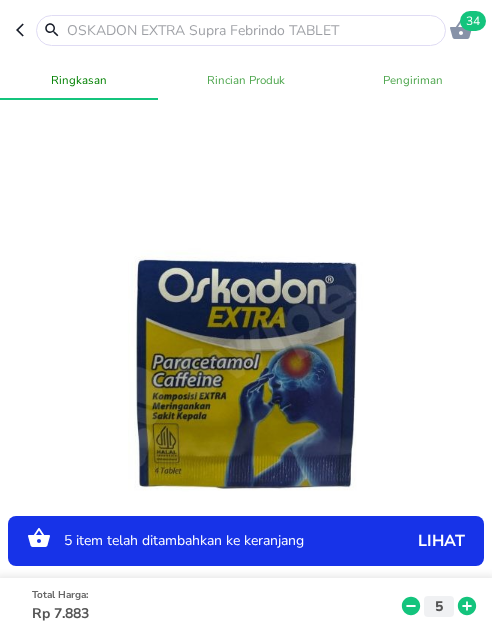 click 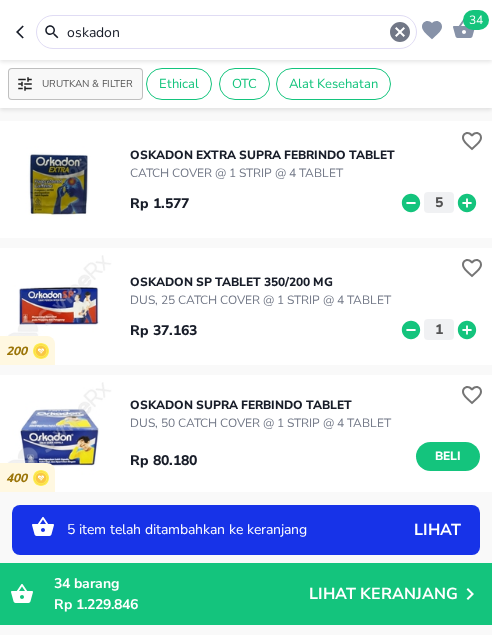 drag, startPoint x: 186, startPoint y: 32, endPoint x: -11, endPoint y: 33, distance: 197.00253 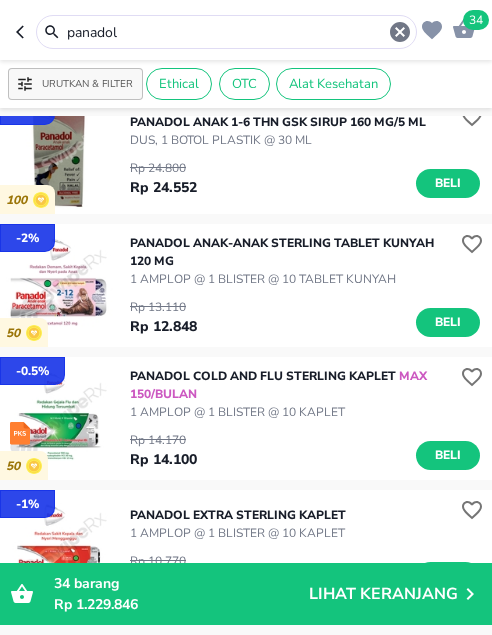 scroll, scrollTop: 200, scrollLeft: 0, axis: vertical 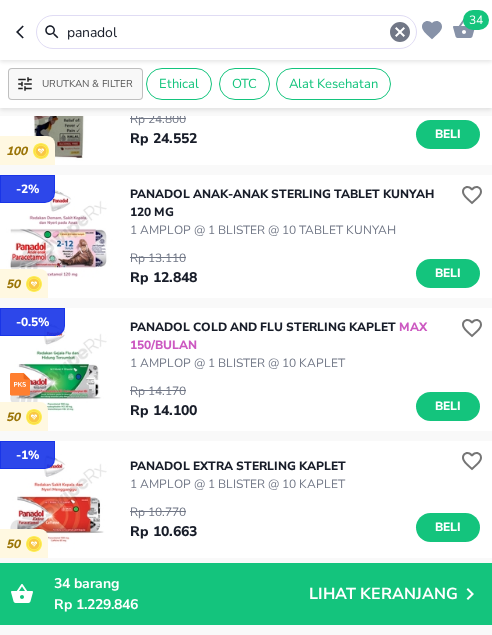 drag, startPoint x: 142, startPoint y: 27, endPoint x: -58, endPoint y: 27, distance: 200 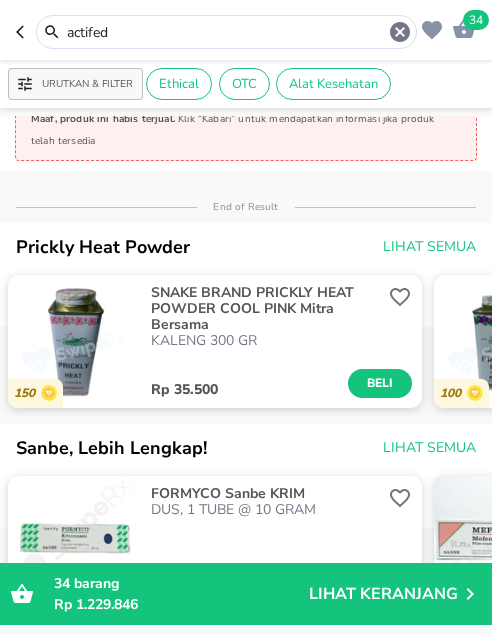 scroll, scrollTop: 0, scrollLeft: 0, axis: both 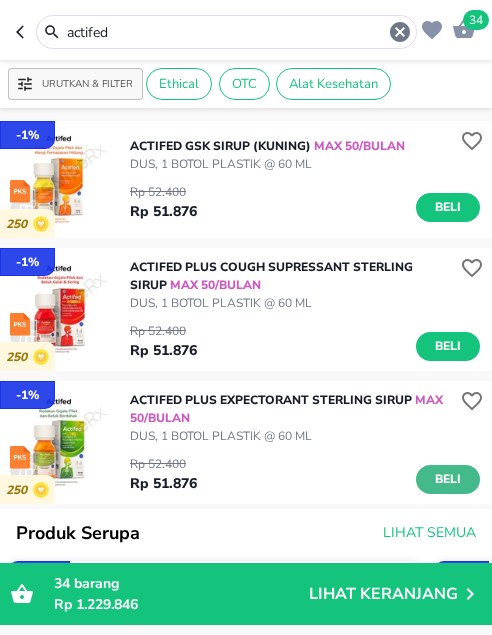 click on "Beli" at bounding box center (448, 479) 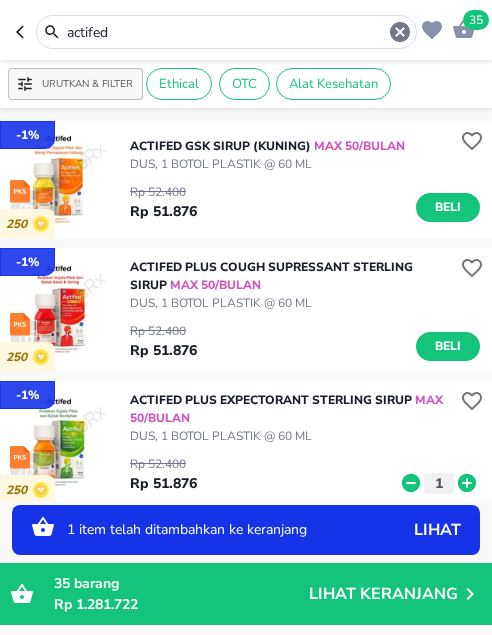 click 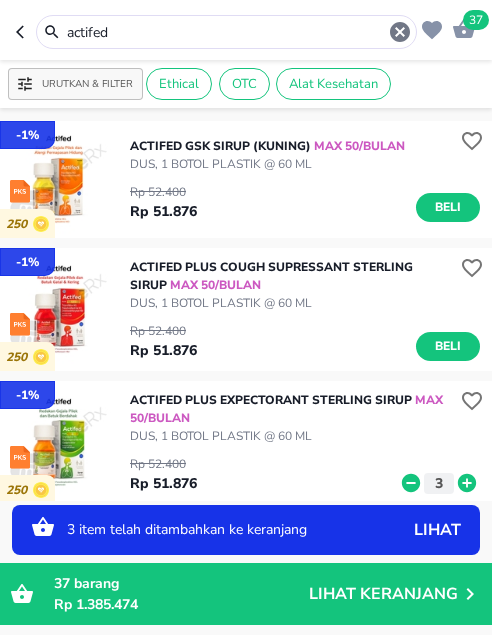 drag, startPoint x: 29, startPoint y: 35, endPoint x: -80, endPoint y: 40, distance: 109.11462 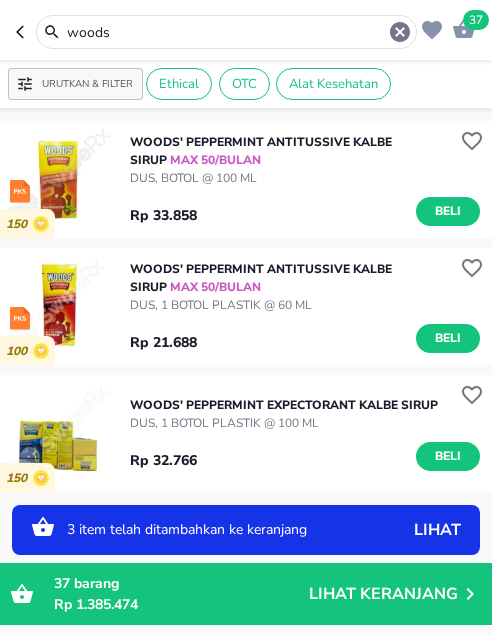 scroll, scrollTop: 0, scrollLeft: 0, axis: both 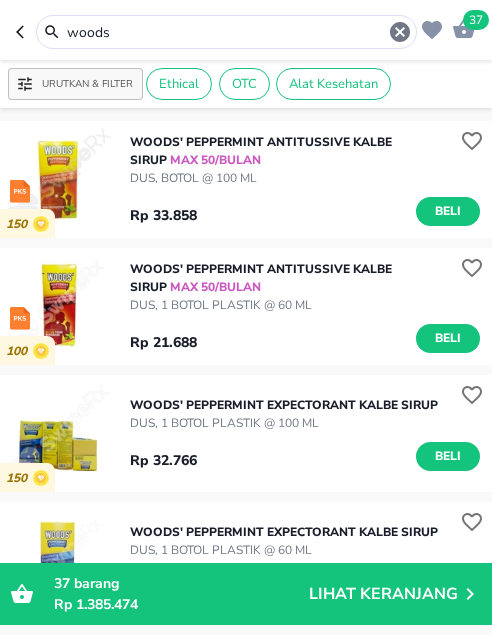 click on "Beli" at bounding box center (448, 338) 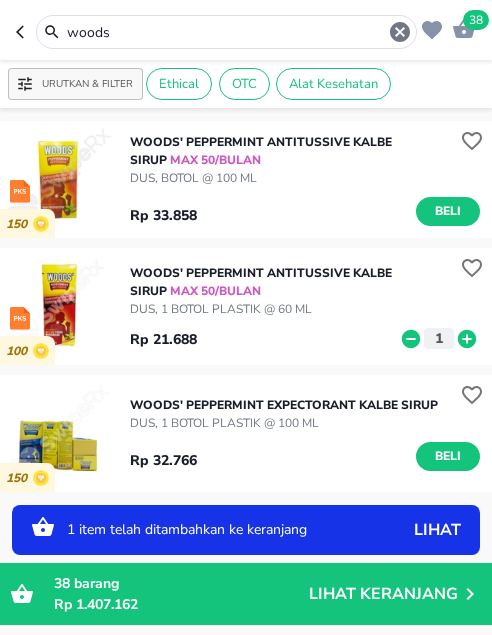 click 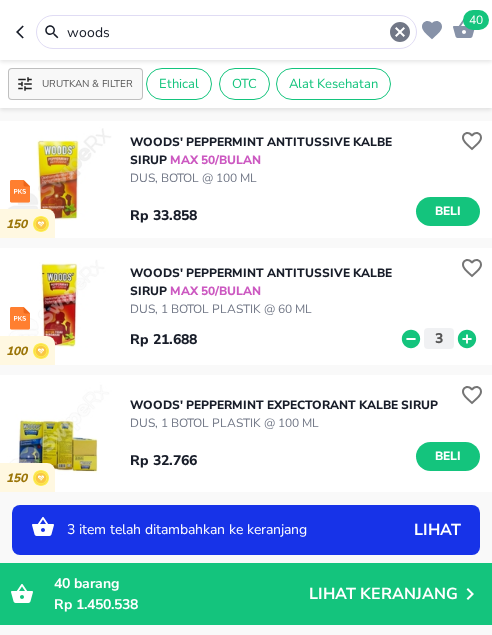 click on "Halo Apotek Ilham Karangsatria Tambun Utara, selamat datang! 40 woods Urutkan & Filter Ethical OTC Alat Kesehatan 150 WOODS' PEPPERMINT ANTITUSSIVE Kalbe SIRUP MAX 50/BULAN DUS, BOTOL @ 100 ML Rp 33.858 Beli 100 WOODS' PEPPERMINT ANTITUSSIVE Kalbe SIRUP MAX 50/BULAN DUS, 1 BOTOL PLASTIK @ 60 ML Rp 21.688 3 150 WOODS' PEPPERMINT EXPECTORANT Kalbe SIRUP DUS, 1 BOTOL PLASTIK @ 100 ML Rp 32.766 Beli 100 WOODS' PEPPERMINT EXPECTORANT Kalbe SIRUP DUS, 1 BOTOL PLASTIK @ 60 ML Rp 21.688 Beli - 2 % 100 WOODS` NATURALS Kalbe SIRUP DUS, BOTOL @ 60 ML Rp 23.742 Rp 23.268 Beli - 26 % ALPARA Molex Ayus KAPLET MAX 9/BULAN DUS, 15 CATCH COVER @ 1 STRIP @ 10 KAPLET Rp 120.000 Rp 88.800 Beli - 9 % ANADEX Interbat KAPLET MAX 9/BULAN DUS, 10 AMPLOP @ 1 STRIP @ 10 KAPLET SALUT GULA Rp 338.900 Rp 308.399 Beli - 5.5 % ANADEX Interbat SIRUP MAX 50/BULAN DUS, 1 BOTOL @ 60 ML Rp 39.500 Rp 37.328 Beli ANATON Itrasal KAPLET MAX 9/BULAN DUS, 10 STRIP @ 10 KAPLET Rp 39.541 Beli ANTIZA Coronet KAPLET MAX 9/BULAN Beli" at bounding box center [246, 0] 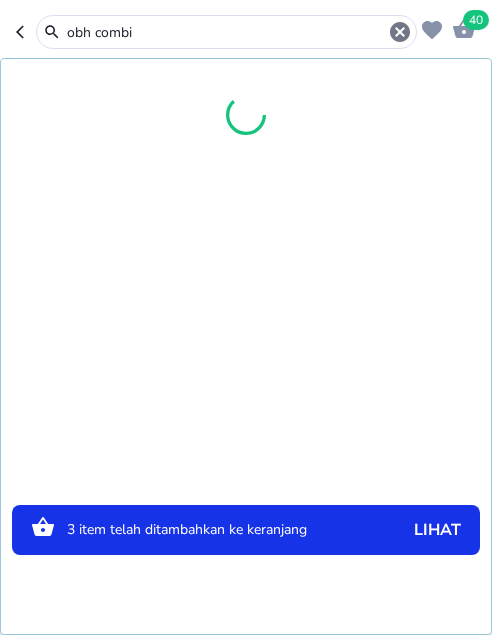 type on "obh combi" 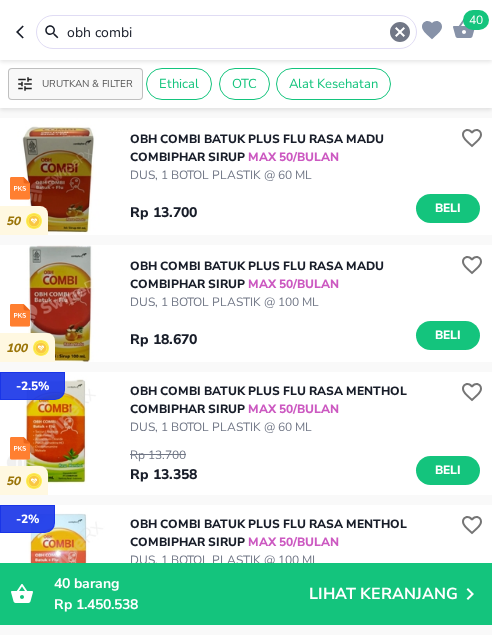 scroll, scrollTop: 1300, scrollLeft: 0, axis: vertical 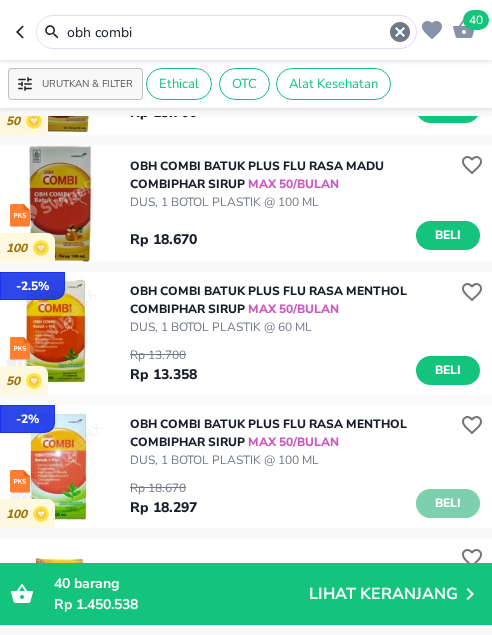 click on "Beli" at bounding box center (448, 503) 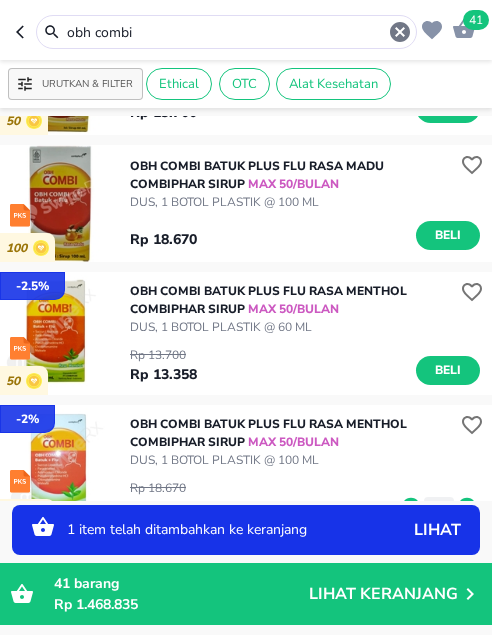 click on "1 item telah ditambahkan ke keranjang lihat" at bounding box center (246, 530) 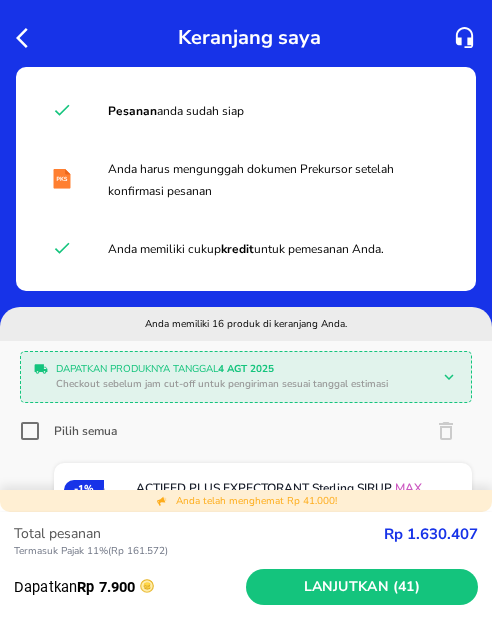 click 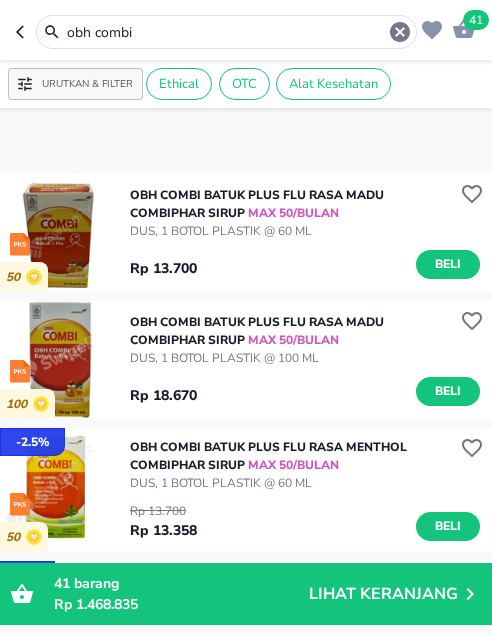 scroll, scrollTop: 1400, scrollLeft: 0, axis: vertical 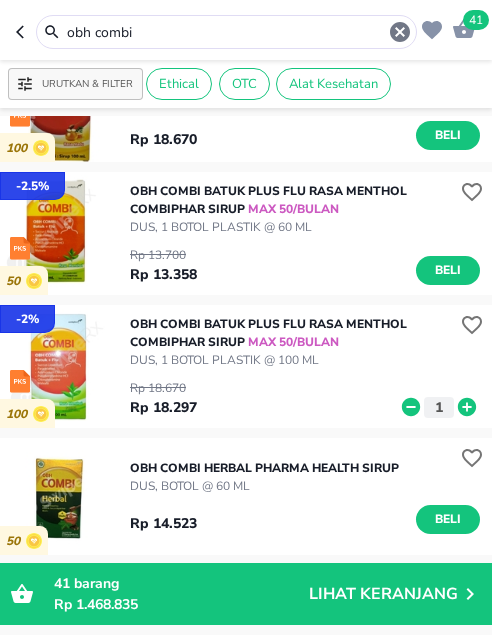 click 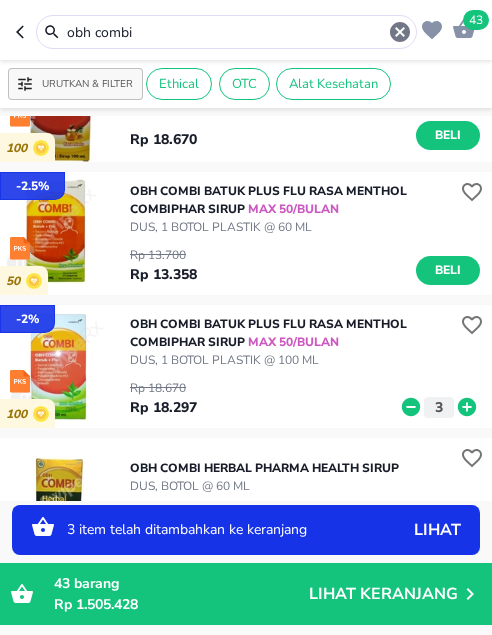 click 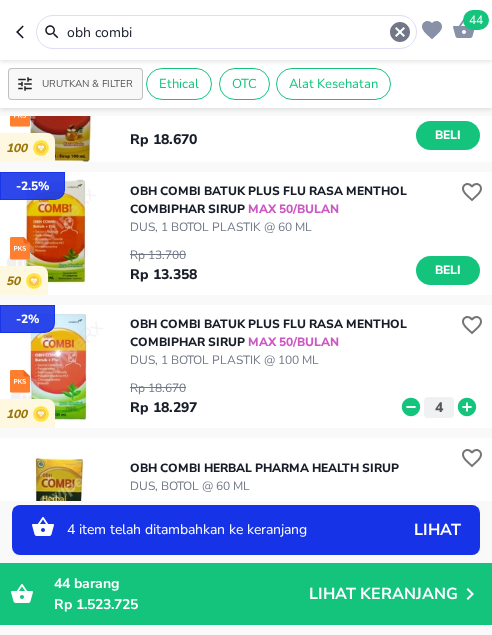 drag, startPoint x: 160, startPoint y: 33, endPoint x: 43, endPoint y: 27, distance: 117.15375 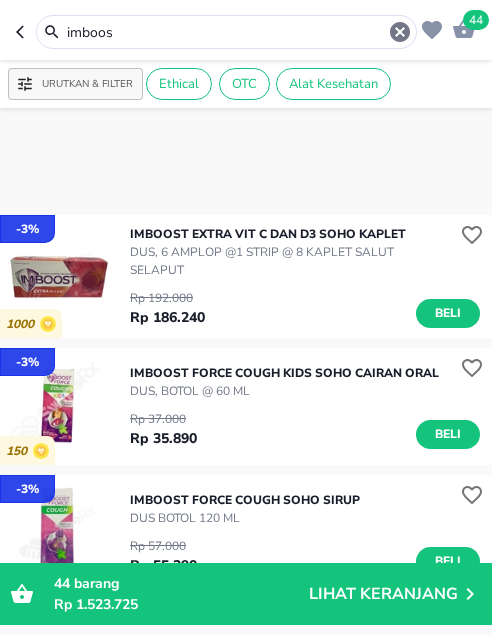 scroll, scrollTop: 640, scrollLeft: 0, axis: vertical 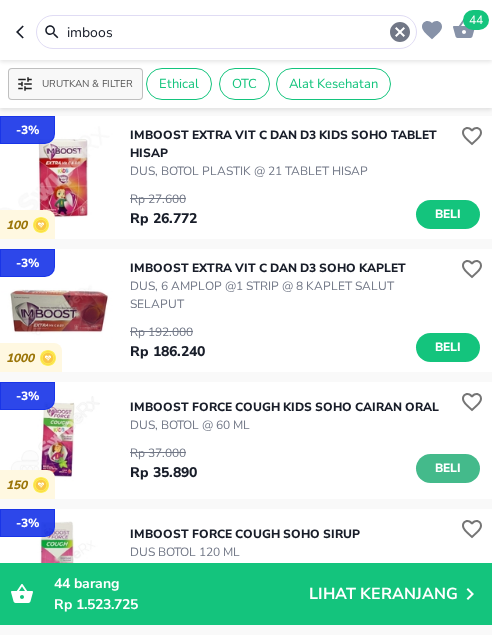 click on "Beli" at bounding box center (448, 468) 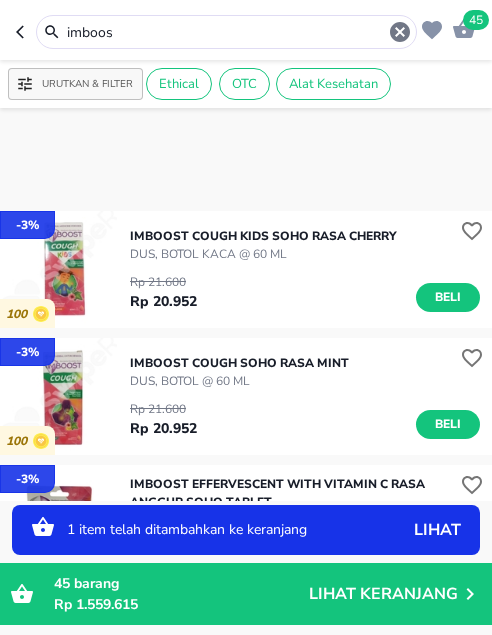 scroll, scrollTop: 0, scrollLeft: 0, axis: both 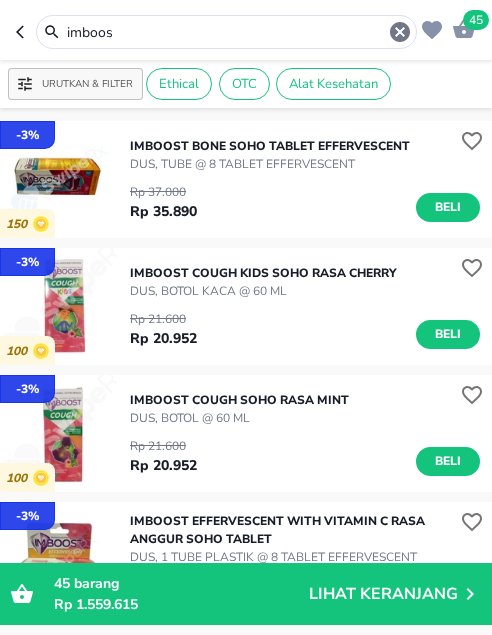 drag, startPoint x: 125, startPoint y: 31, endPoint x: -29, endPoint y: 7, distance: 155.85892 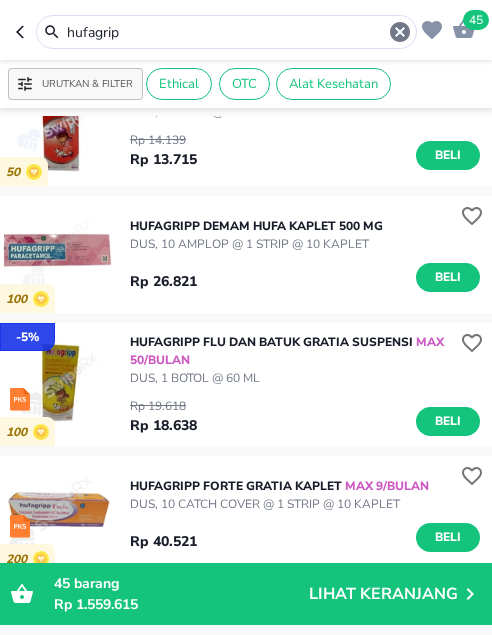 scroll, scrollTop: 500, scrollLeft: 0, axis: vertical 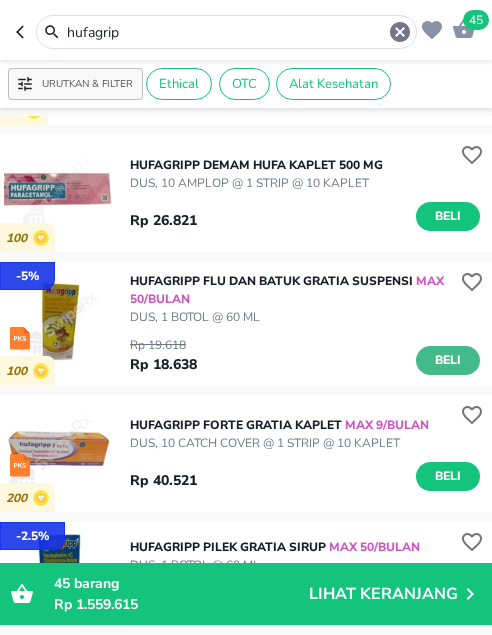 click on "Beli" at bounding box center [448, 360] 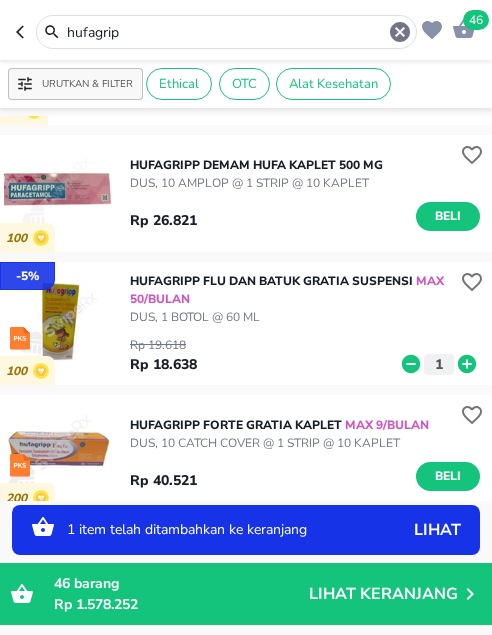 click 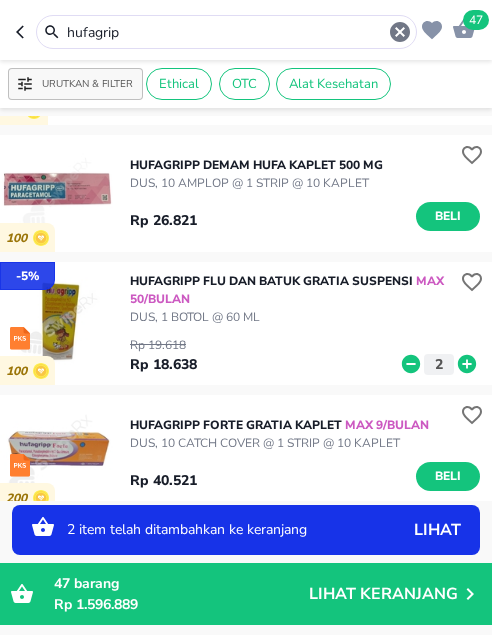 click 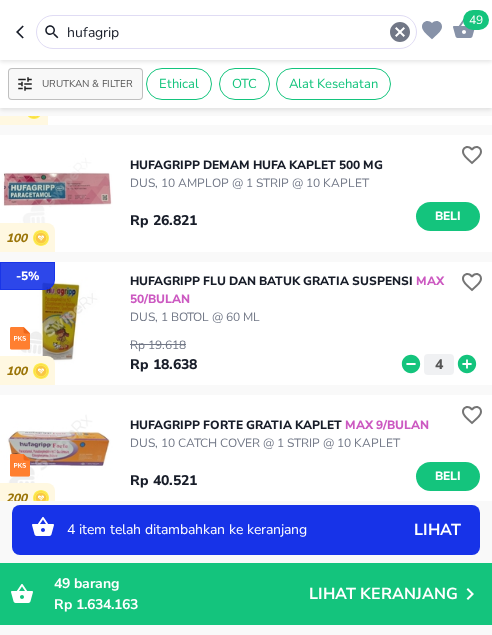 click 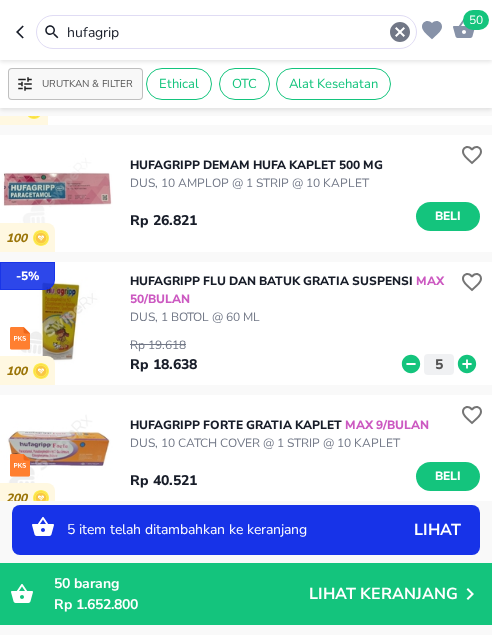 click 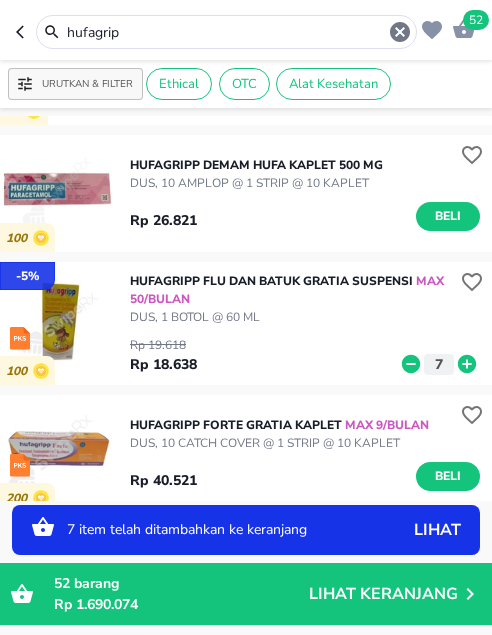 click 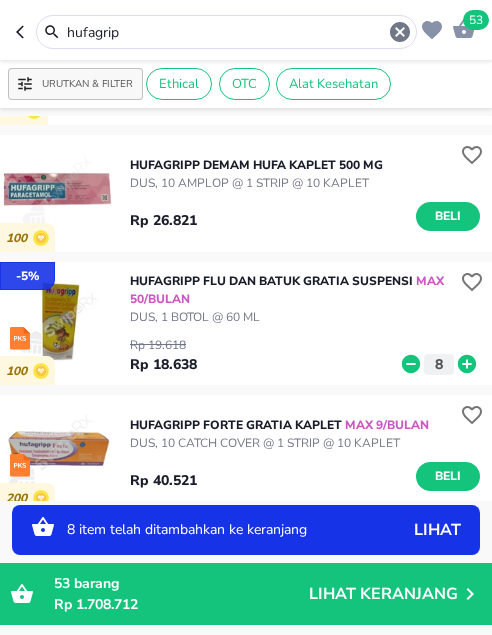 drag, startPoint x: 141, startPoint y: 27, endPoint x: 0, endPoint y: 24, distance: 141.0319 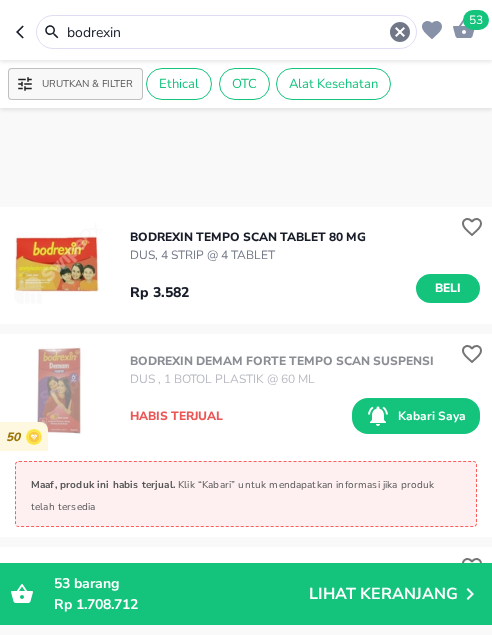 scroll, scrollTop: 0, scrollLeft: 0, axis: both 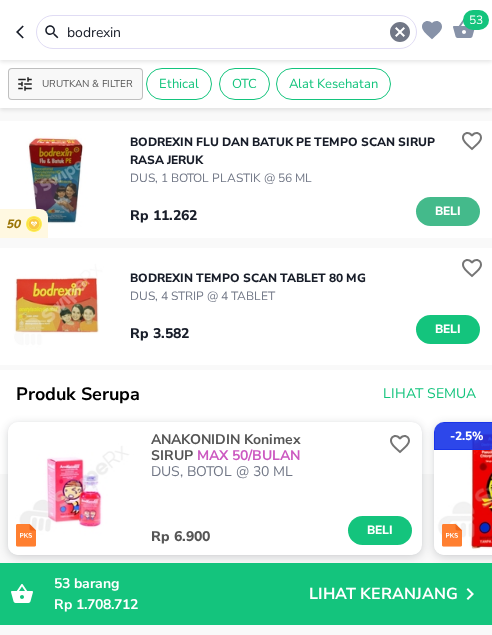 click on "Beli" at bounding box center [448, 211] 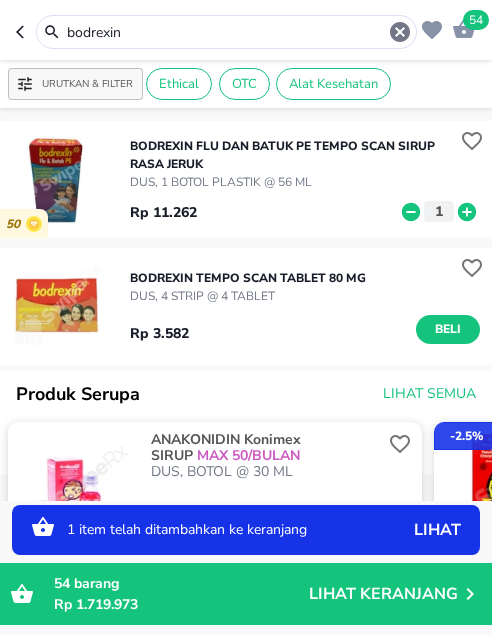 click 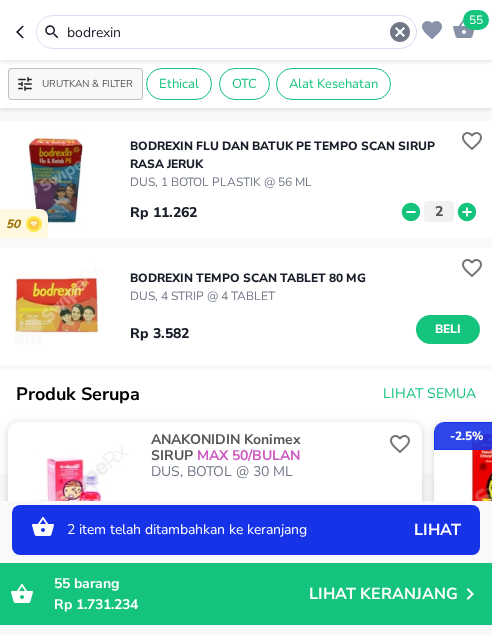 click on "bodrexin" at bounding box center [226, 32] 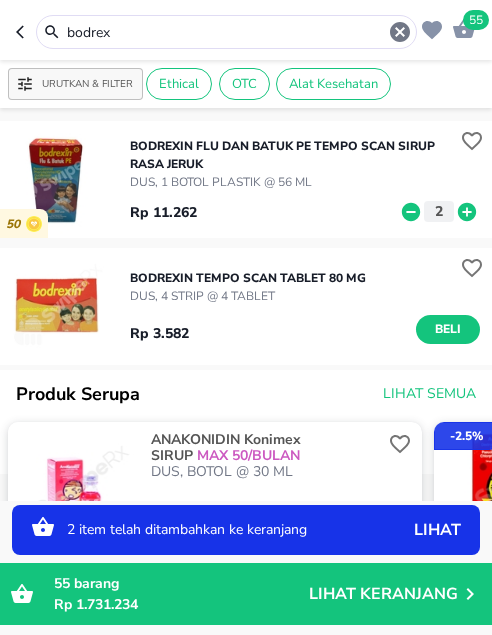 type on "bodrex" 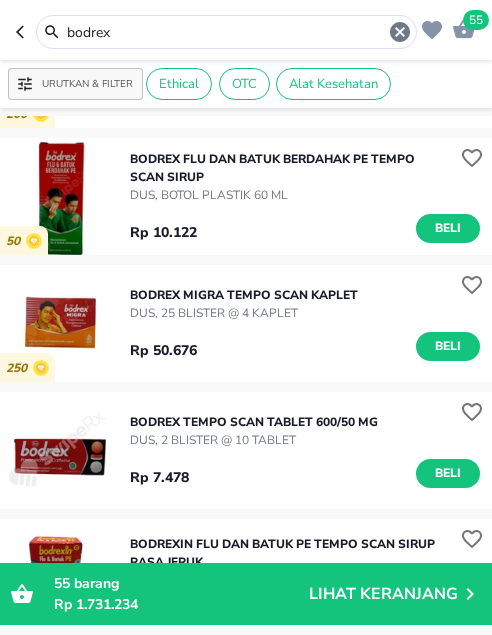 scroll, scrollTop: 300, scrollLeft: 0, axis: vertical 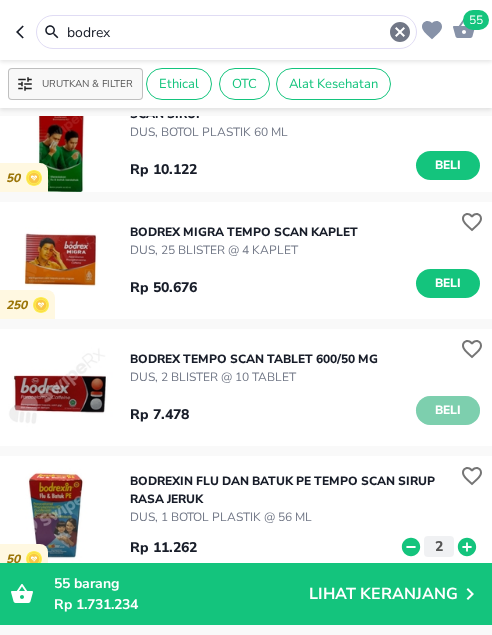 click on "Beli" at bounding box center [448, 410] 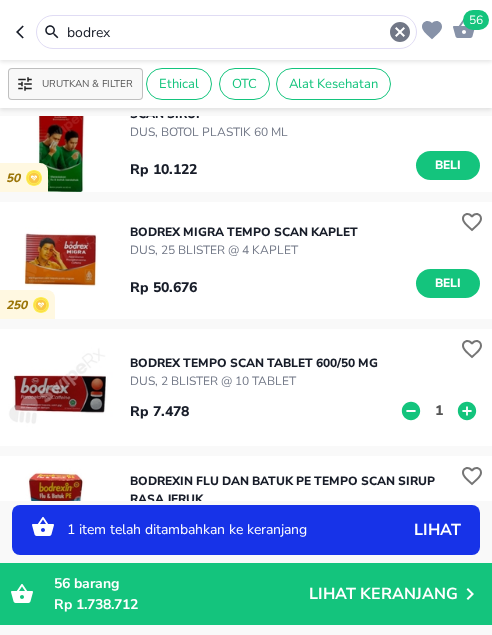 click on "1" at bounding box center [439, 410] 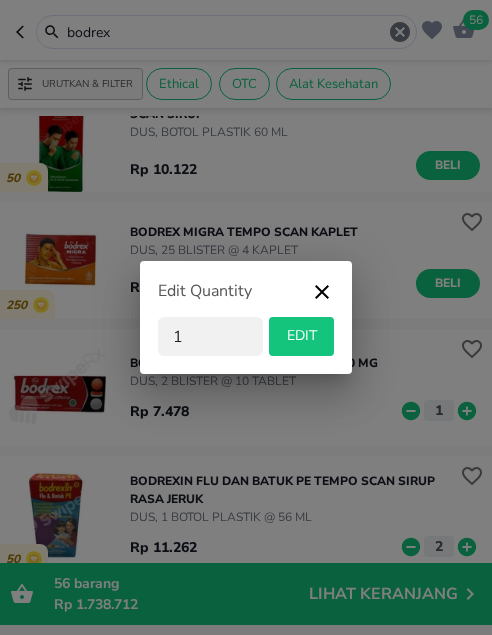 drag, startPoint x: 205, startPoint y: 346, endPoint x: 74, endPoint y: 323, distance: 133.00375 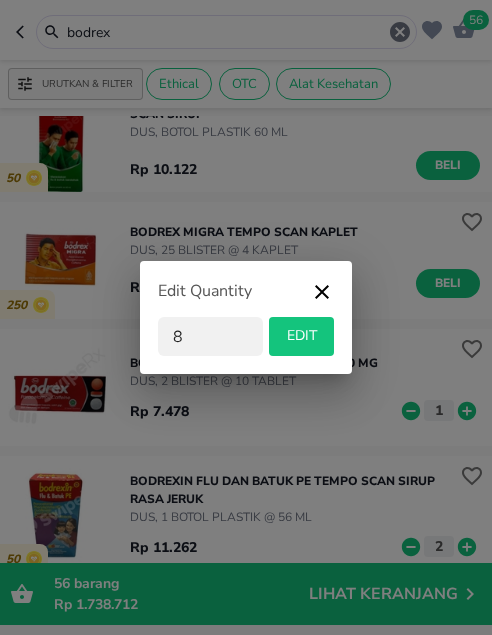 type on "8" 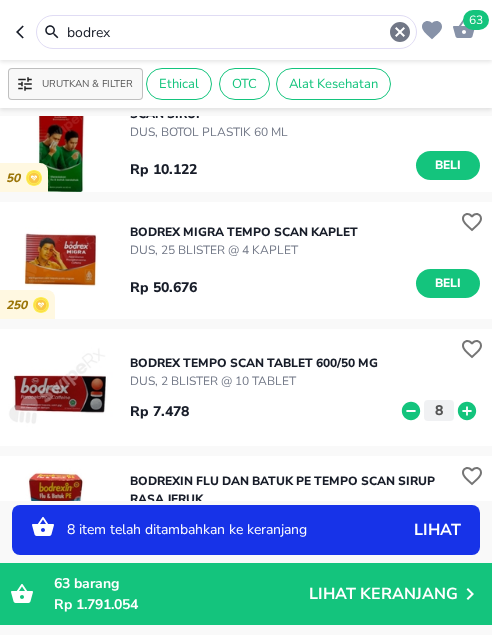 drag, startPoint x: 145, startPoint y: 28, endPoint x: 9, endPoint y: 20, distance: 136.23509 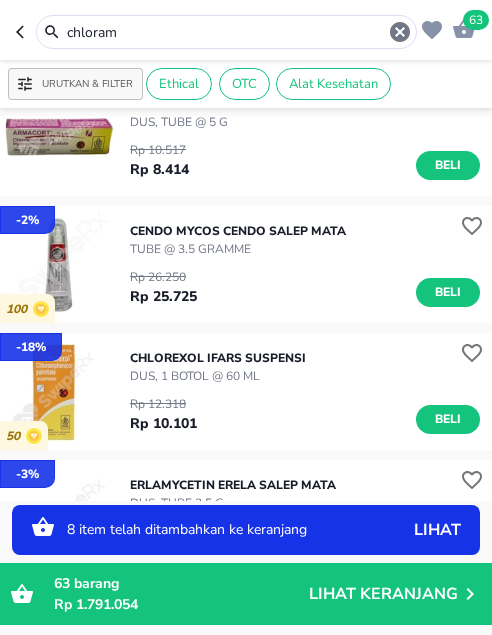 scroll, scrollTop: 0, scrollLeft: 0, axis: both 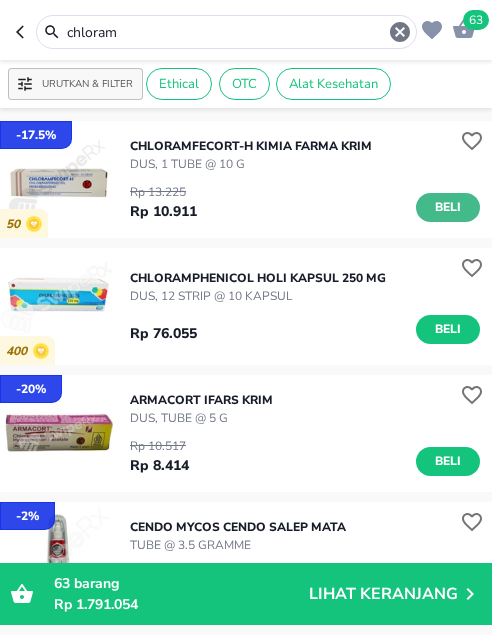 click on "Beli" at bounding box center [448, 207] 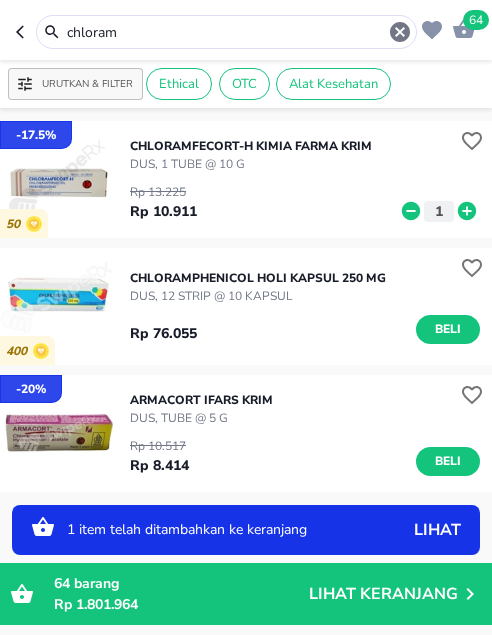 click 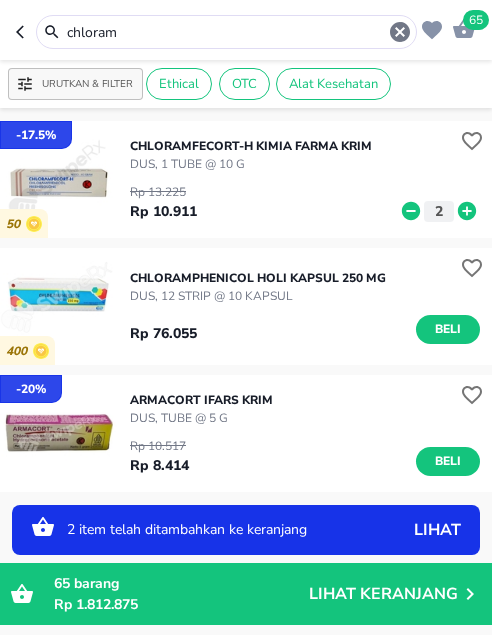 click 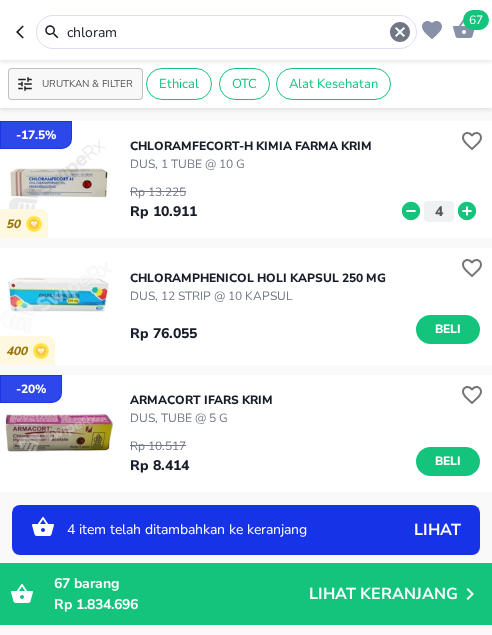 click 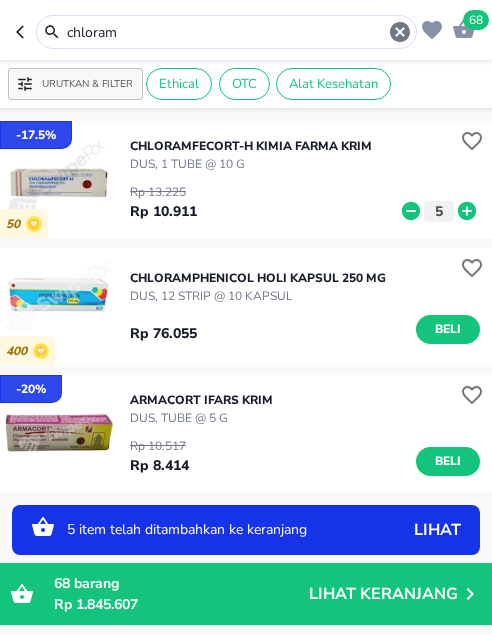 click 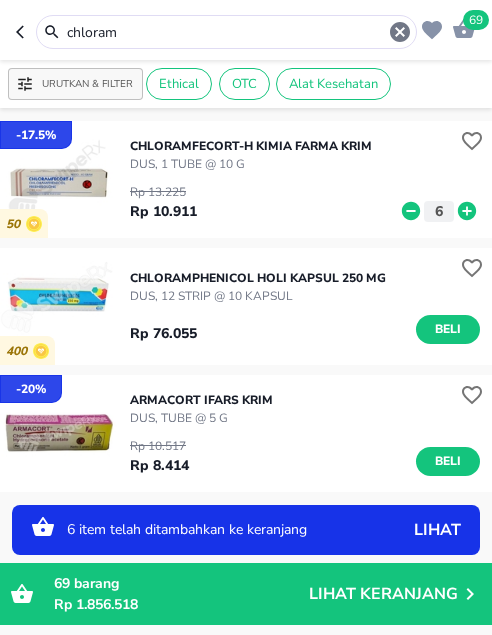 drag, startPoint x: 147, startPoint y: 32, endPoint x: -70, endPoint y: 23, distance: 217.18655 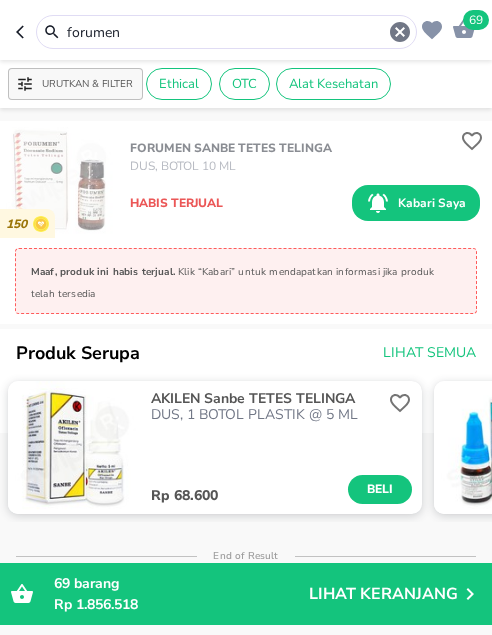 drag, startPoint x: 135, startPoint y: 28, endPoint x: -48, endPoint y: 26, distance: 183.01093 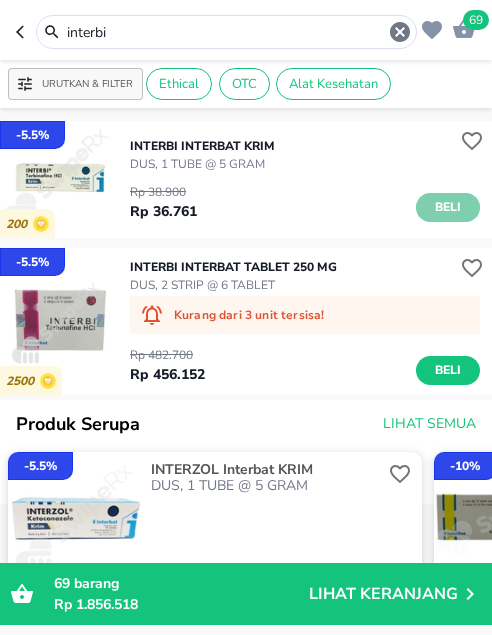 click on "Beli" at bounding box center [448, 207] 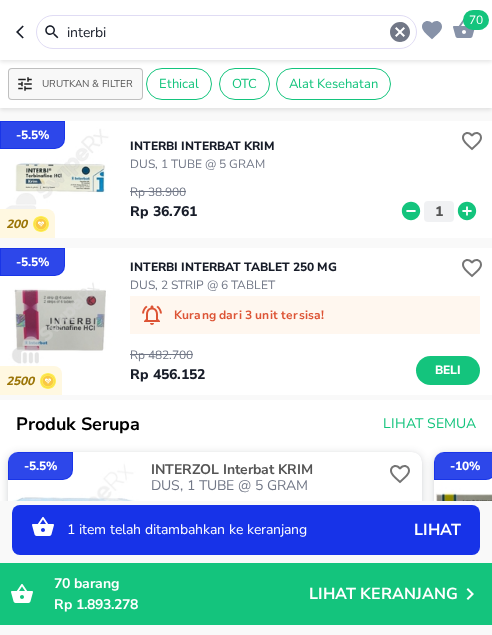 drag, startPoint x: 126, startPoint y: 33, endPoint x: -5, endPoint y: 32, distance: 131.00381 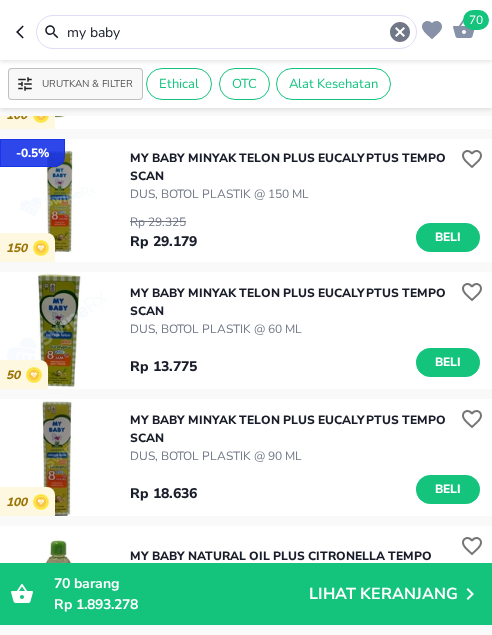 scroll, scrollTop: 700, scrollLeft: 0, axis: vertical 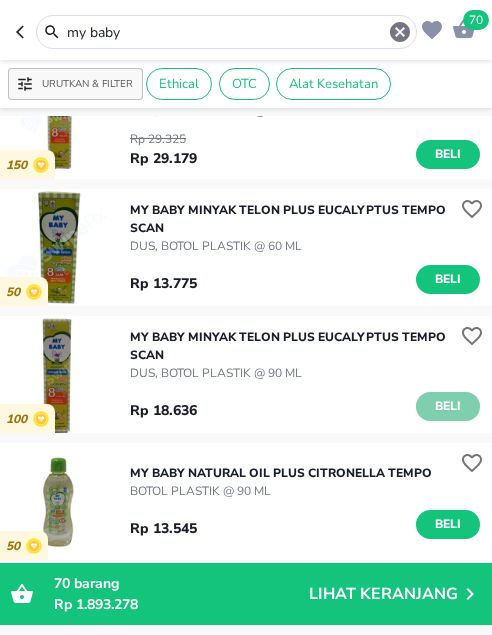 click on "Beli" at bounding box center (448, 406) 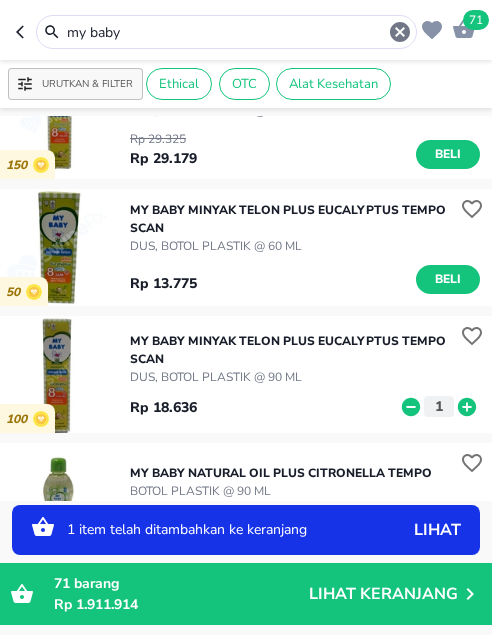click 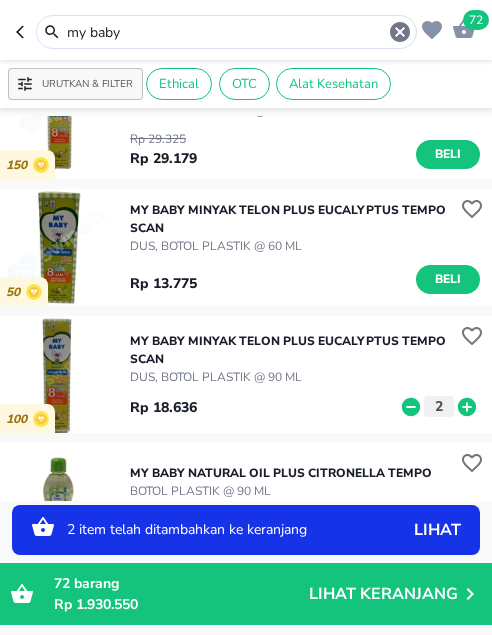 drag, startPoint x: 125, startPoint y: 34, endPoint x: -94, endPoint y: 26, distance: 219.14607 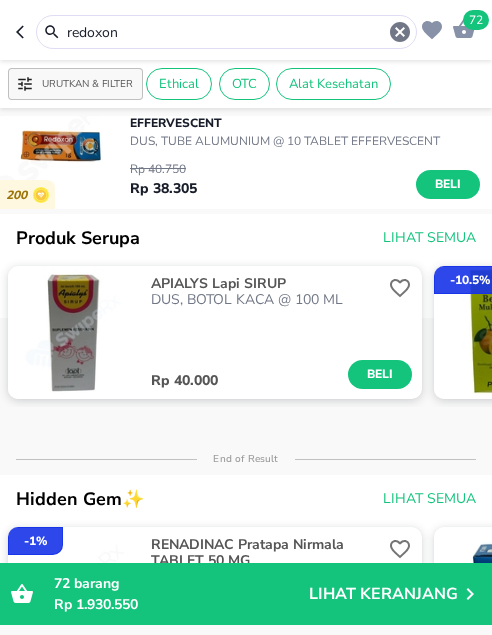 scroll, scrollTop: 600, scrollLeft: 0, axis: vertical 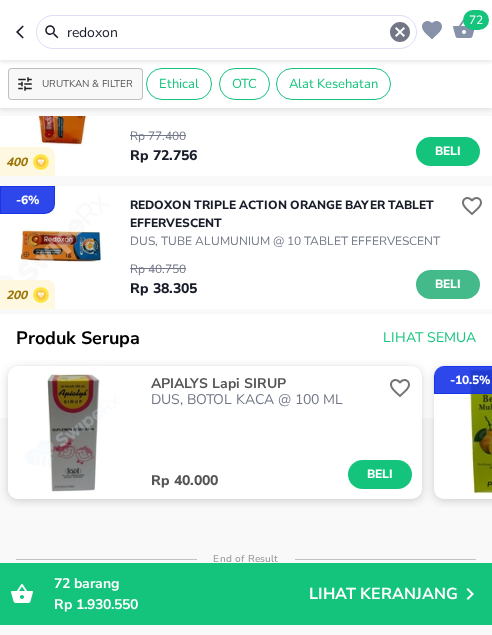 click on "Beli" at bounding box center [448, 284] 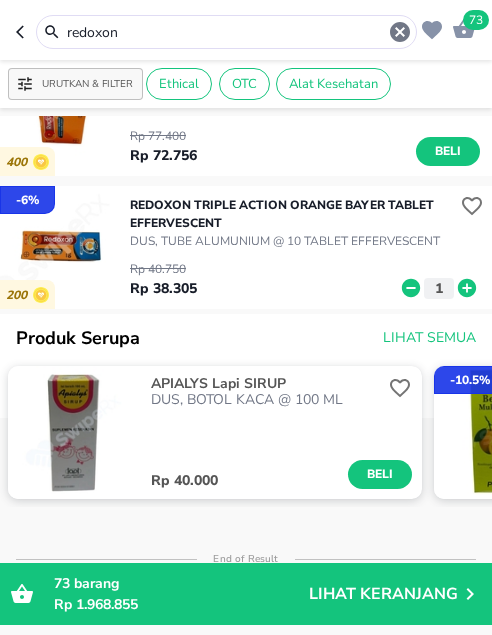 drag, startPoint x: 160, startPoint y: 30, endPoint x: -11, endPoint y: 4, distance: 172.96532 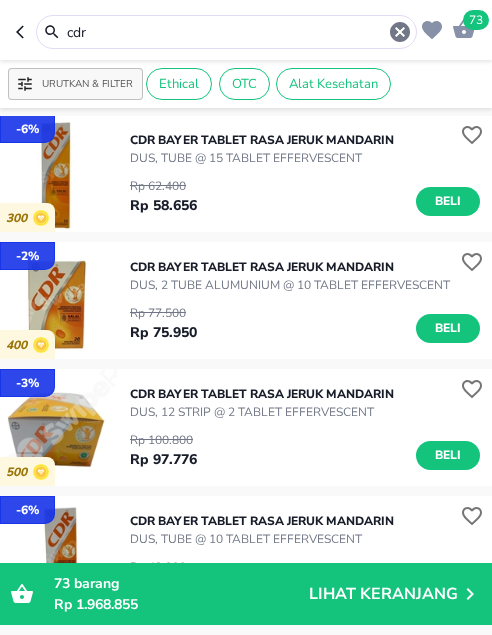 scroll, scrollTop: 0, scrollLeft: 0, axis: both 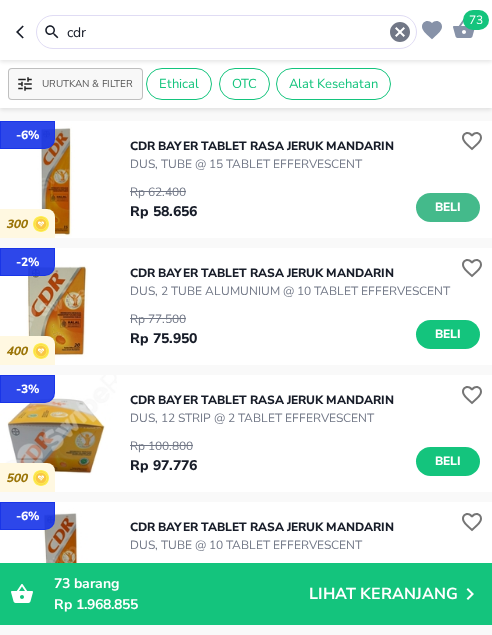 click on "Beli" at bounding box center [448, 207] 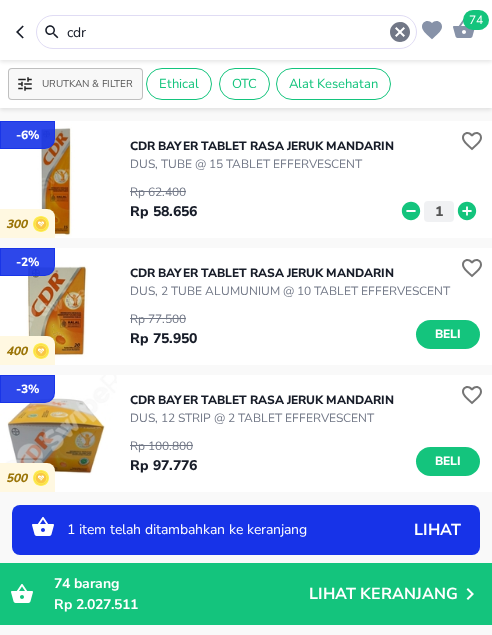 scroll, scrollTop: 200, scrollLeft: 0, axis: vertical 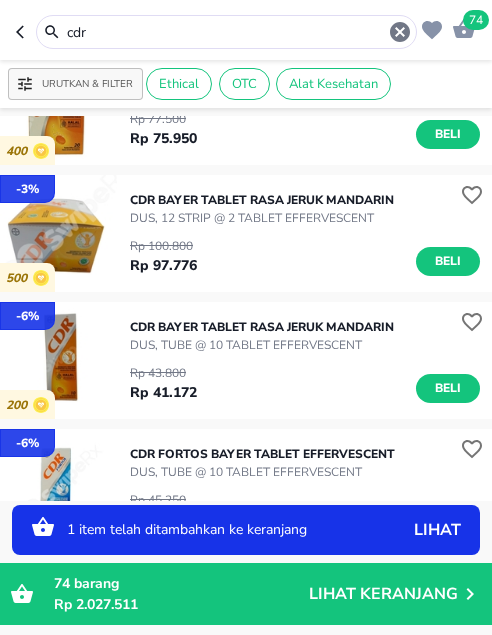click on "Beli" at bounding box center [448, 388] 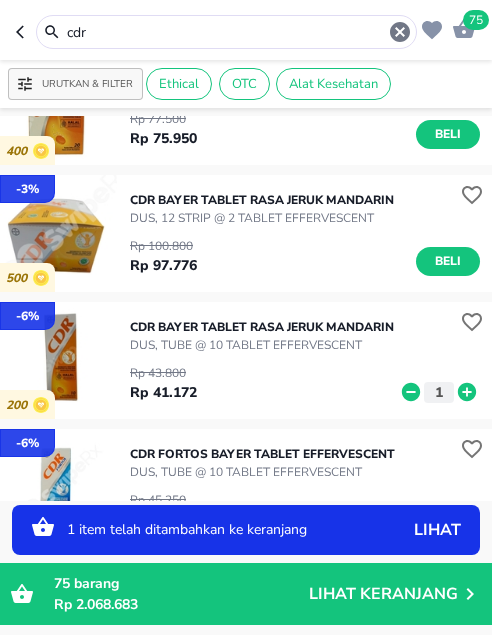 drag, startPoint x: 113, startPoint y: 30, endPoint x: 30, endPoint y: 22, distance: 83.38465 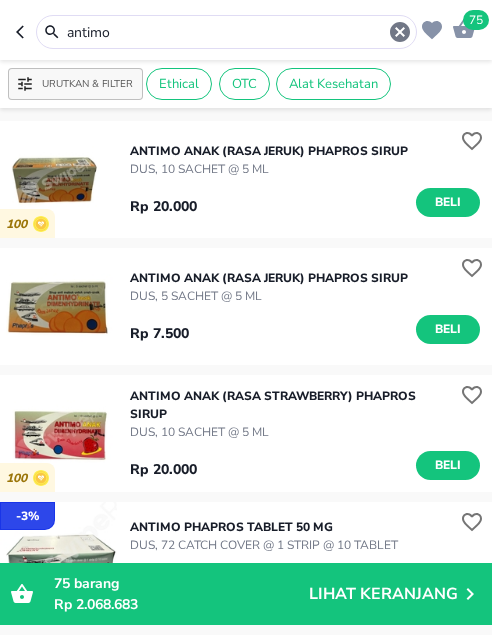 scroll, scrollTop: 200, scrollLeft: 0, axis: vertical 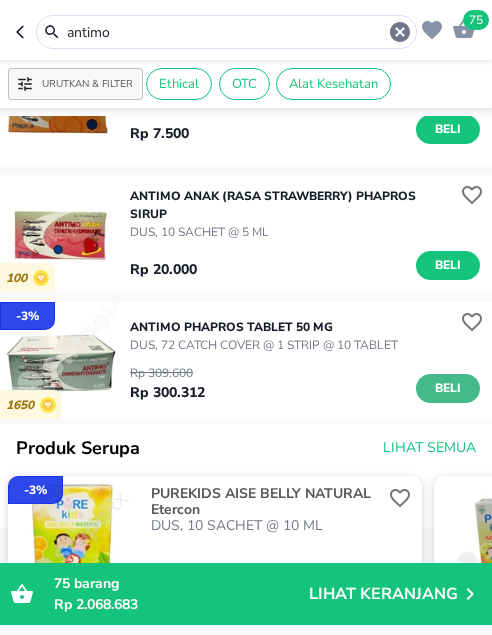 click on "Beli" at bounding box center (448, 388) 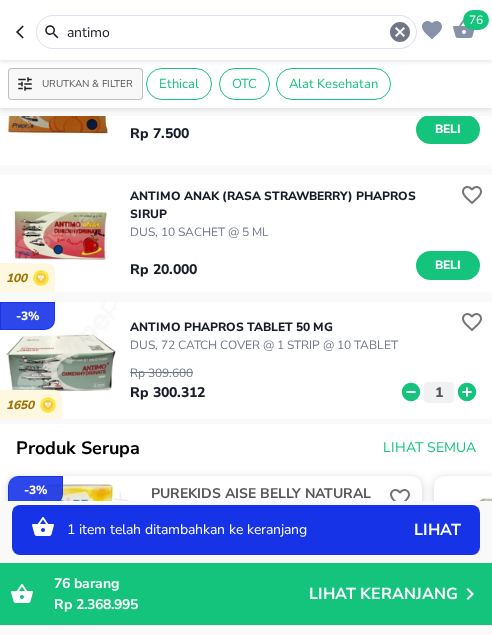 drag, startPoint x: 133, startPoint y: 31, endPoint x: 21, endPoint y: 33, distance: 112.01785 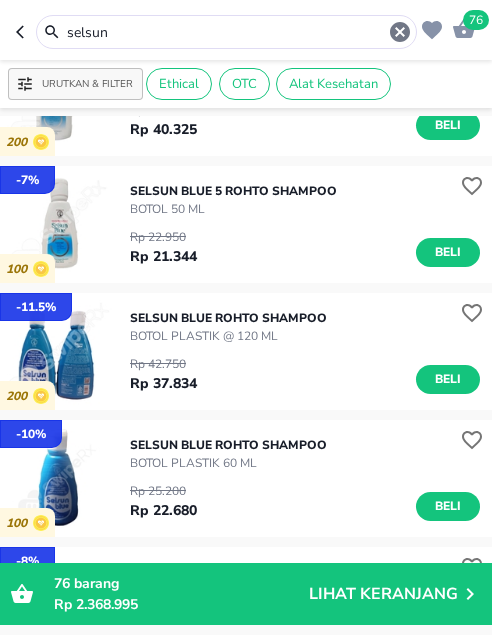 scroll, scrollTop: 200, scrollLeft: 0, axis: vertical 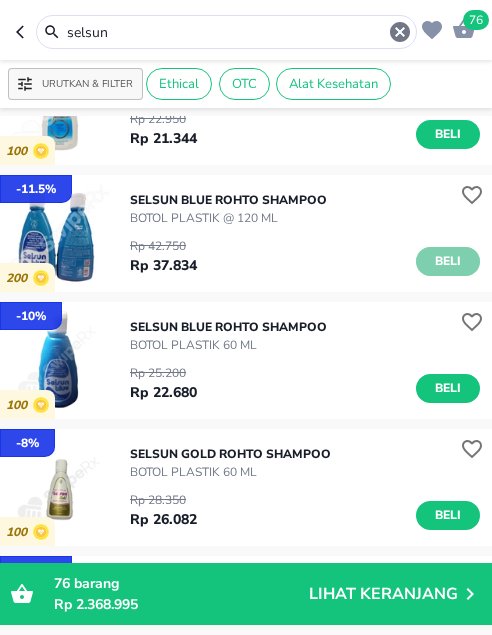 click on "Beli" at bounding box center [448, 261] 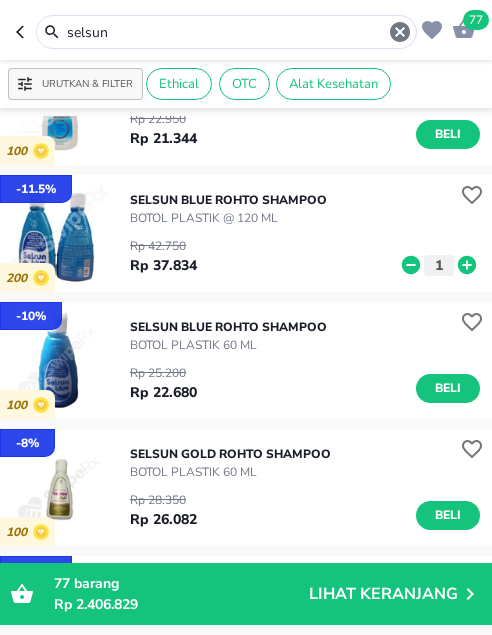 drag, startPoint x: 254, startPoint y: 25, endPoint x: 33, endPoint y: 25, distance: 221 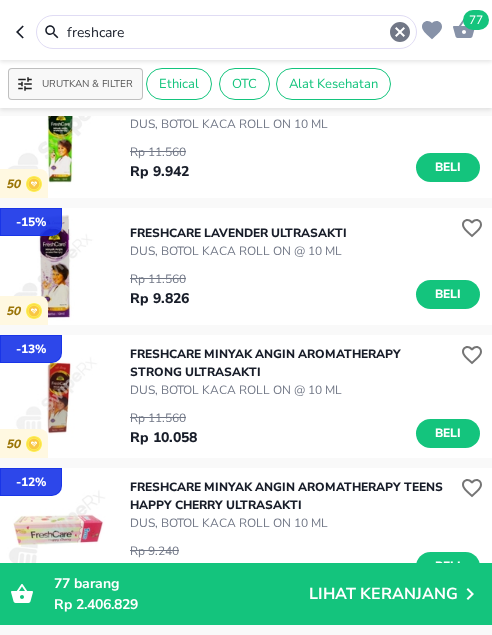 scroll, scrollTop: 400, scrollLeft: 0, axis: vertical 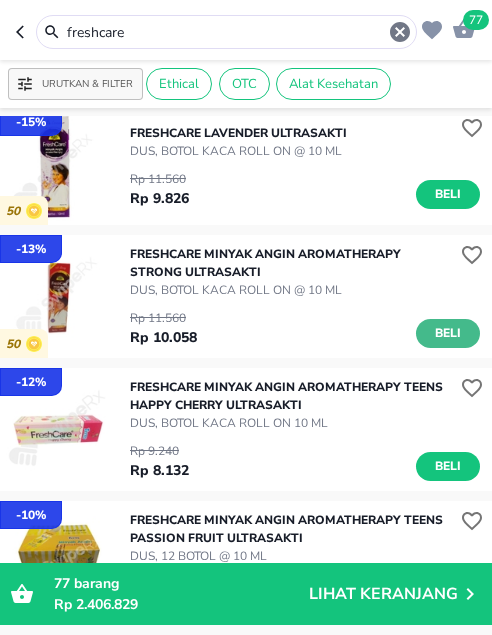 click on "Beli" at bounding box center [448, 333] 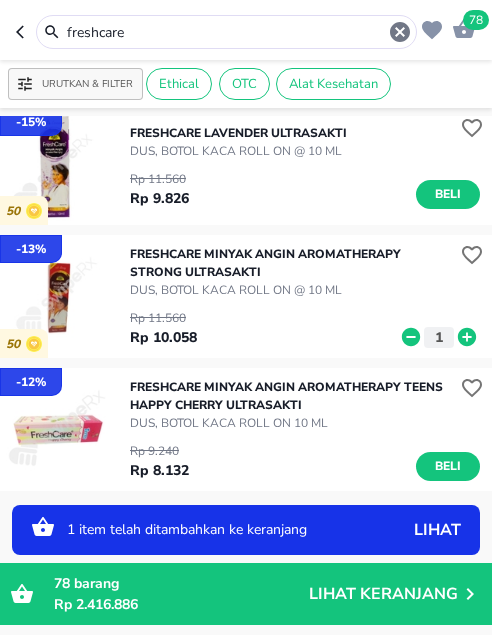 click 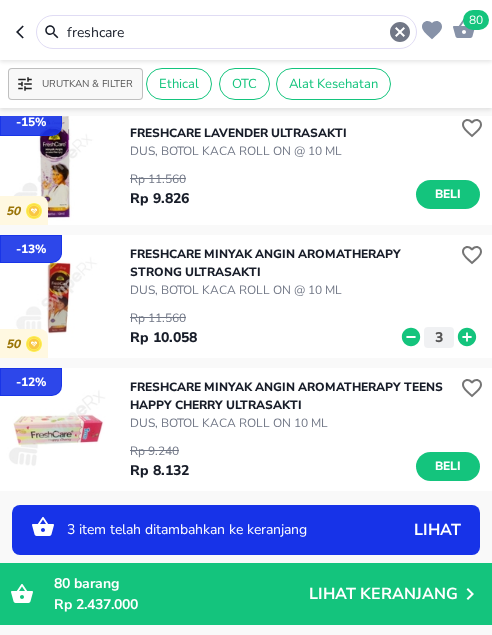 click 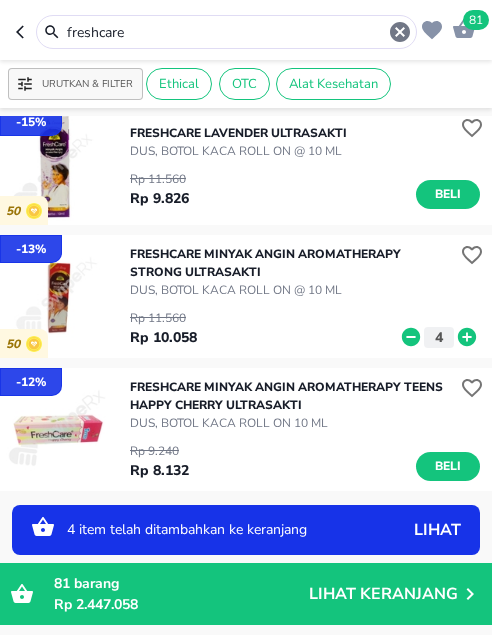 click 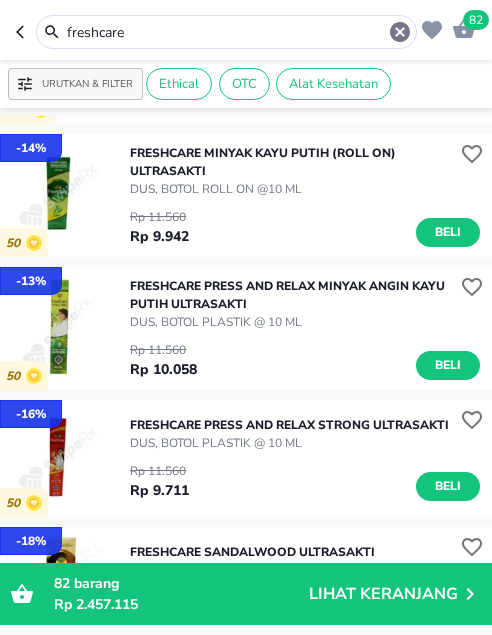scroll, scrollTop: 1000, scrollLeft: 0, axis: vertical 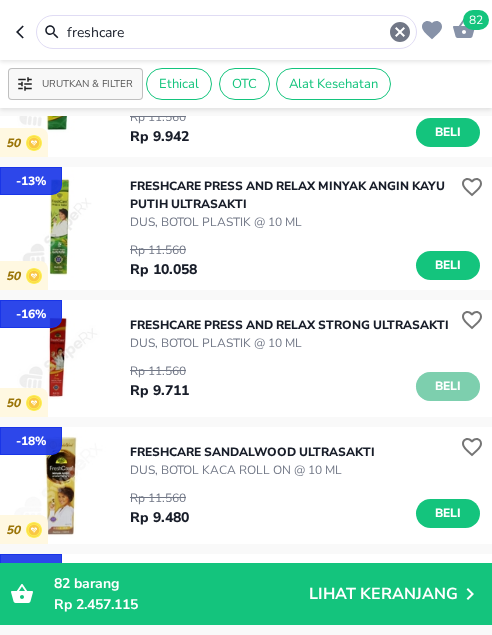 click on "Beli" at bounding box center [448, 386] 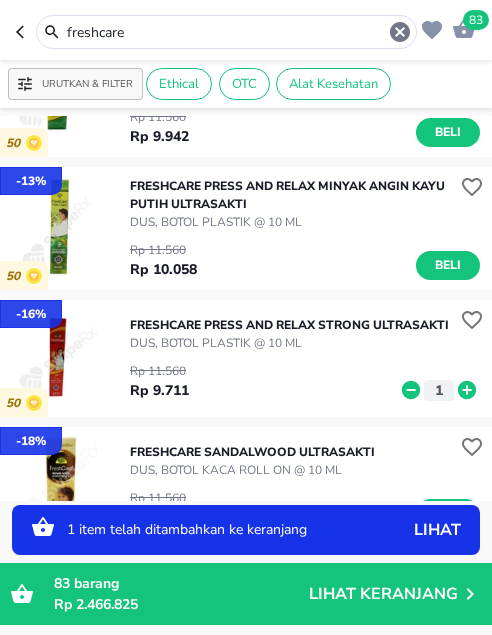 click 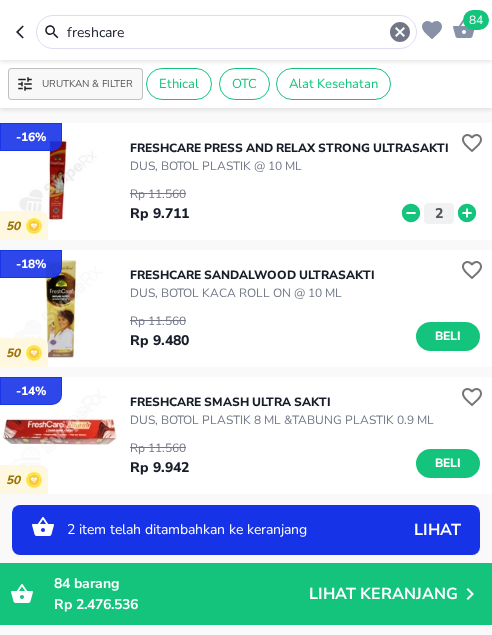 scroll, scrollTop: 1300, scrollLeft: 0, axis: vertical 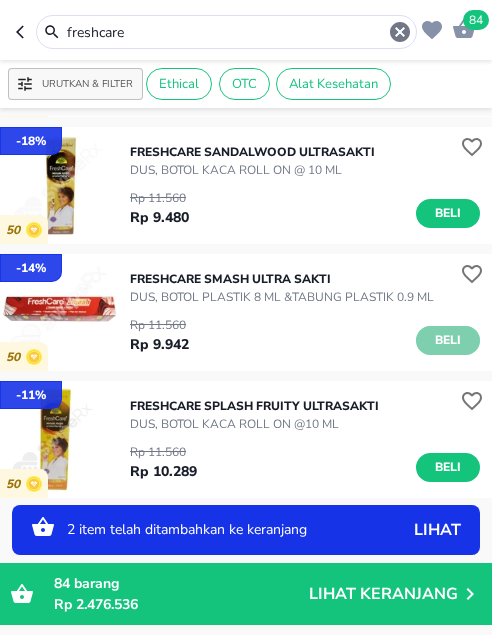 click on "Beli" at bounding box center (448, 340) 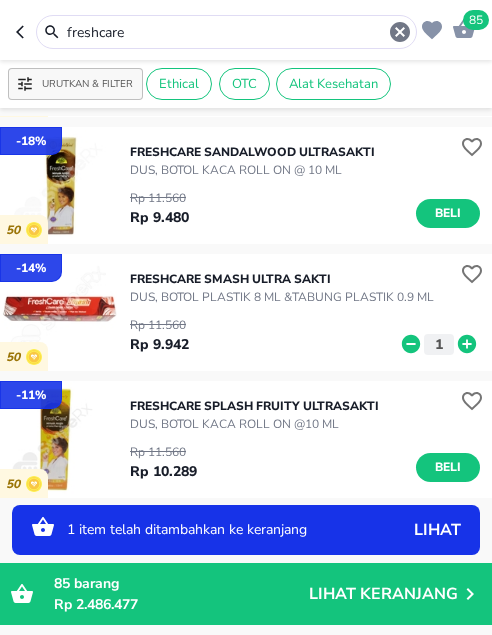 click 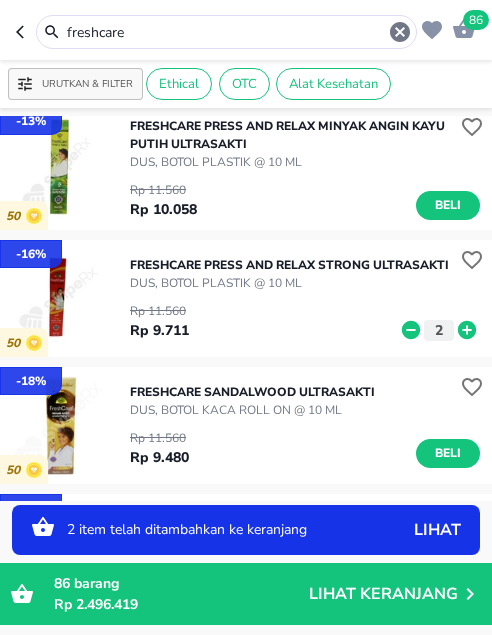 scroll, scrollTop: 1000, scrollLeft: 0, axis: vertical 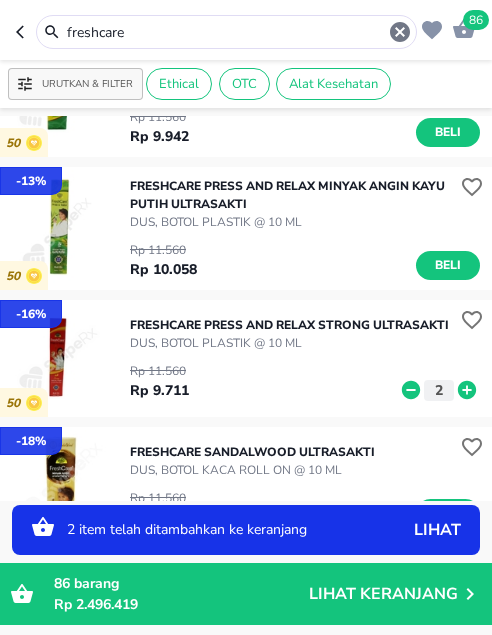click 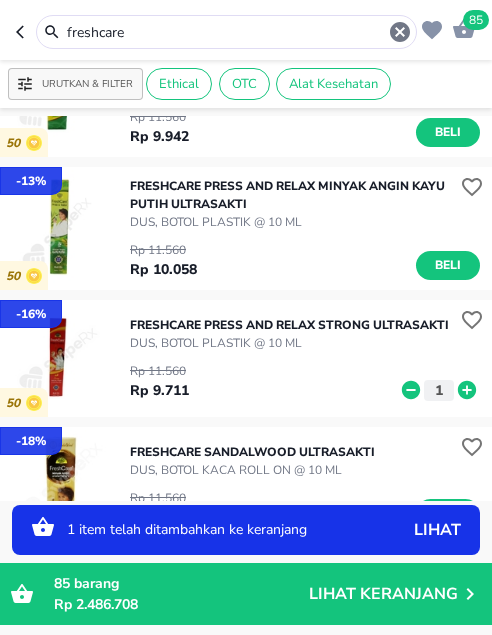 click 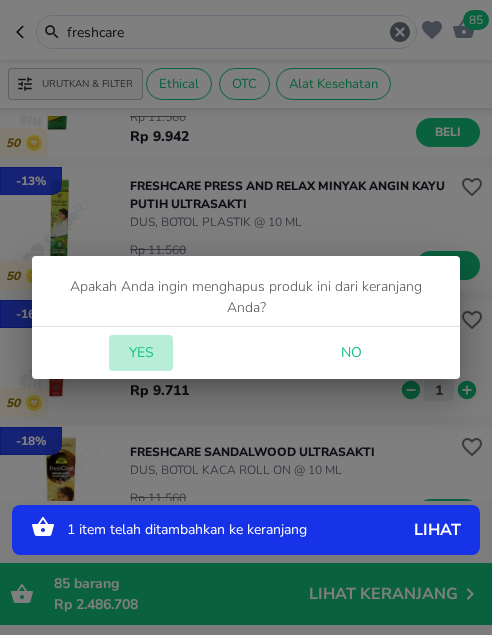 click on "Yes" at bounding box center [141, 353] 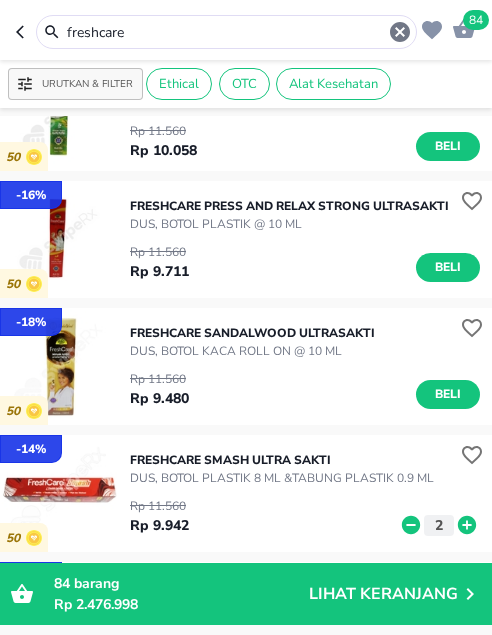 scroll, scrollTop: 1400, scrollLeft: 0, axis: vertical 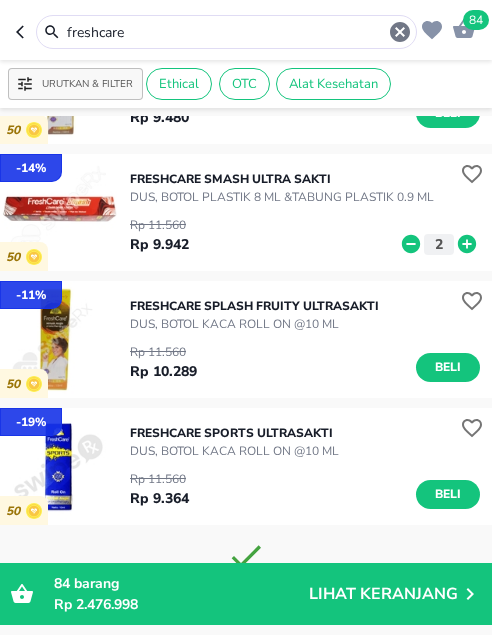 drag, startPoint x: 152, startPoint y: 32, endPoint x: -49, endPoint y: 28, distance: 201.0398 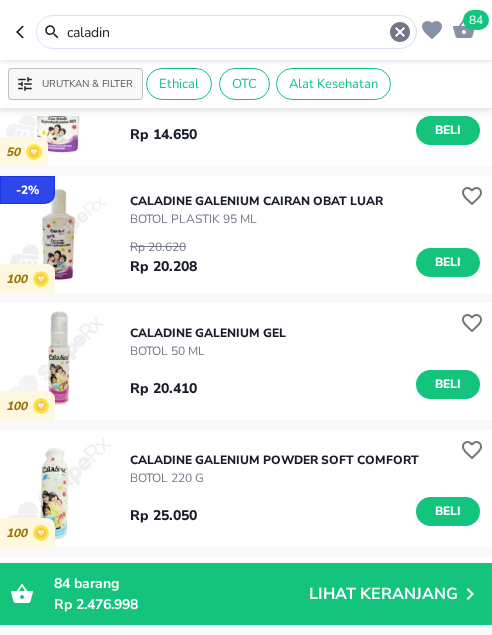 scroll, scrollTop: 1000, scrollLeft: 0, axis: vertical 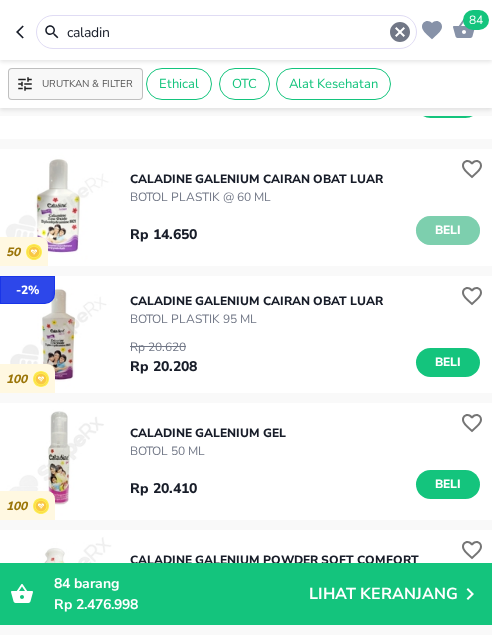 click on "Beli" at bounding box center [448, 230] 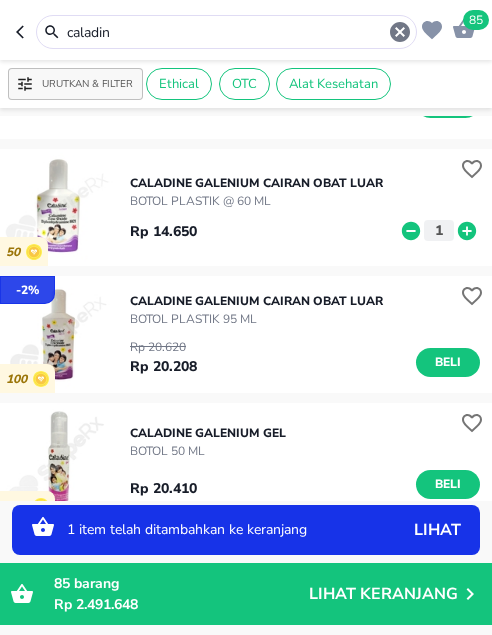 click 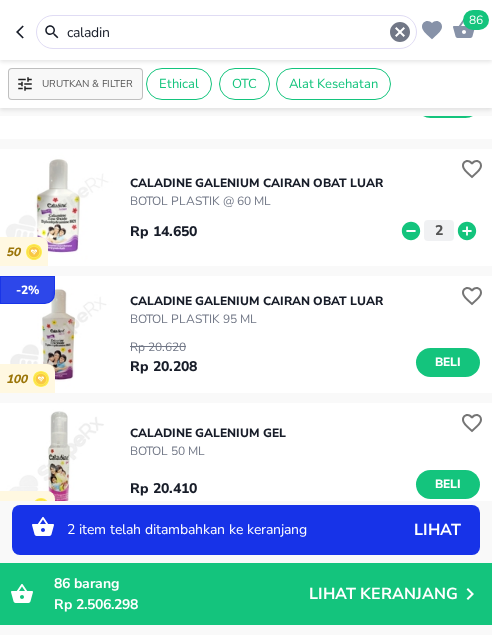 click 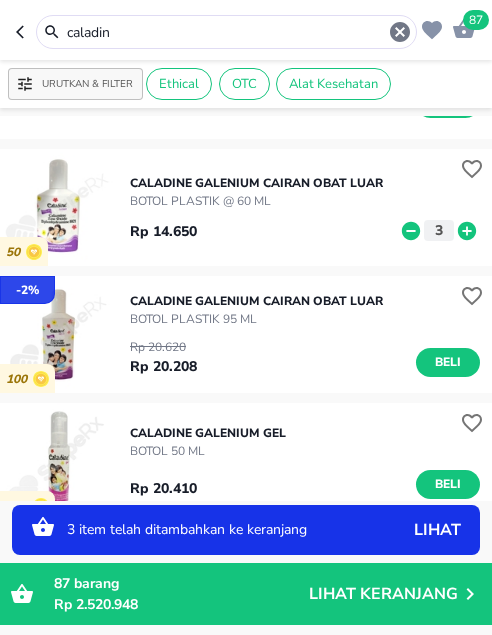 drag, startPoint x: 192, startPoint y: 36, endPoint x: -108, endPoint y: 13, distance: 300.88037 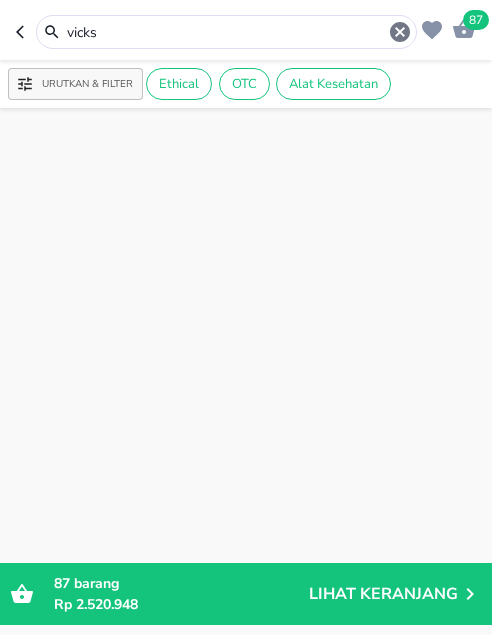 scroll, scrollTop: 1332, scrollLeft: 0, axis: vertical 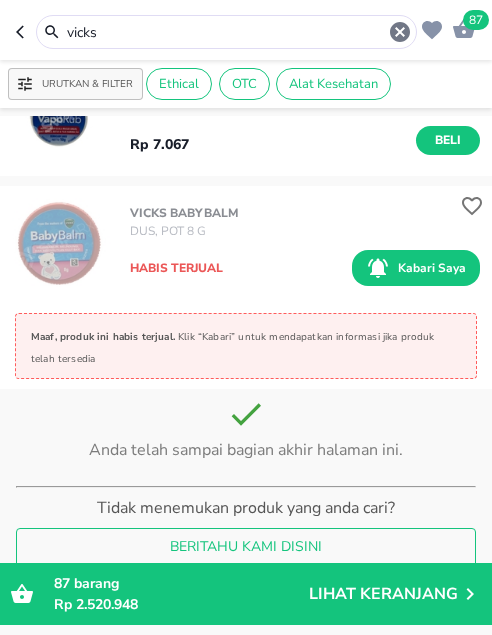 drag, startPoint x: 223, startPoint y: 33, endPoint x: 24, endPoint y: 14, distance: 199.90498 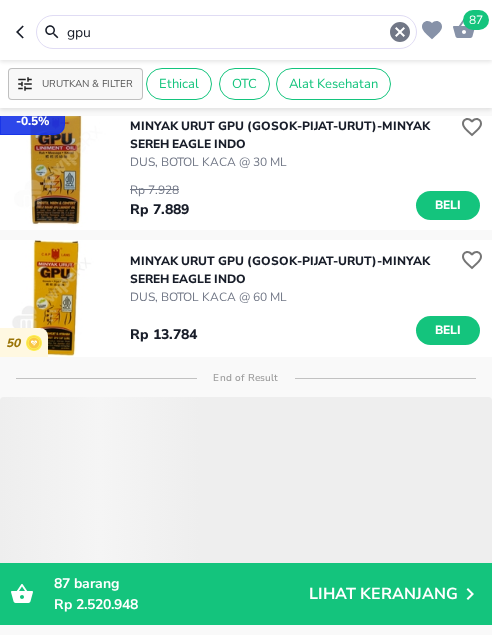 scroll, scrollTop: 0, scrollLeft: 0, axis: both 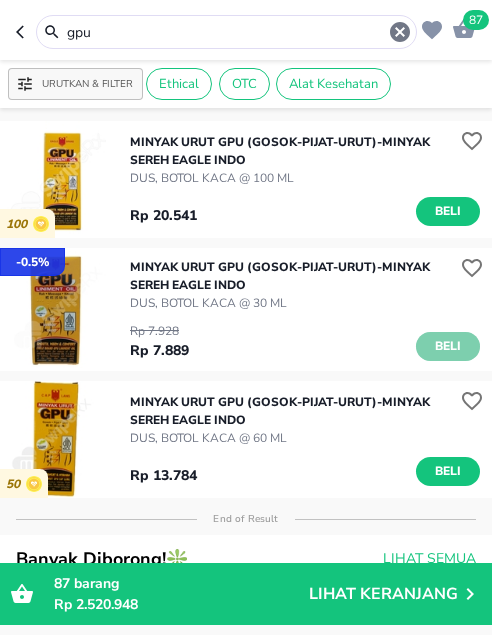 click on "Beli" at bounding box center (448, 346) 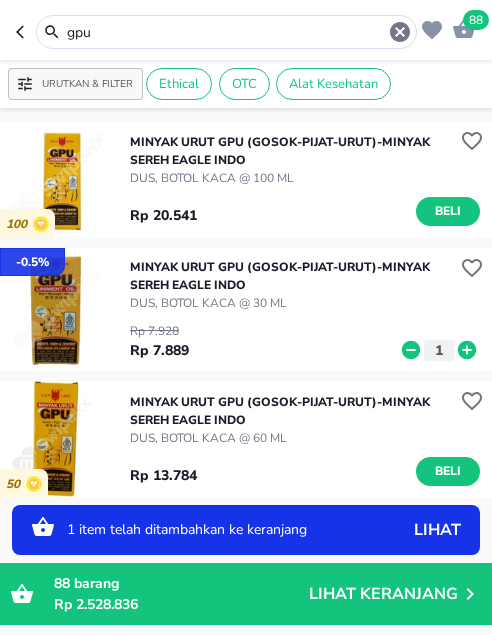click 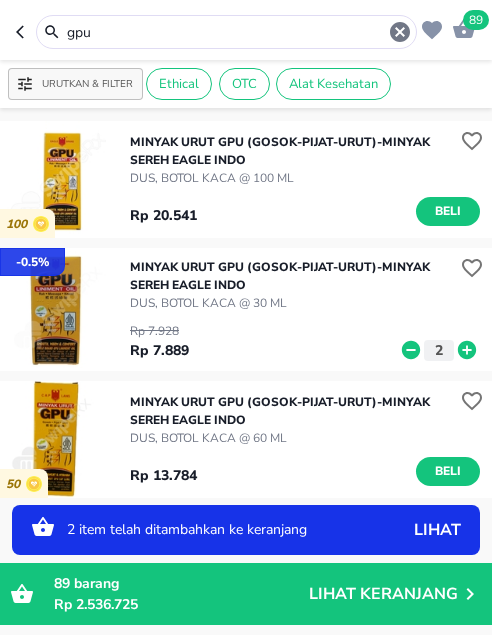 scroll, scrollTop: 100, scrollLeft: 0, axis: vertical 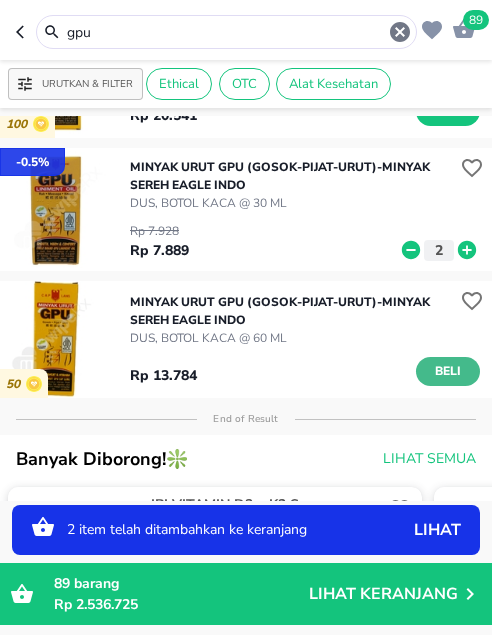 click on "Beli" at bounding box center [448, 371] 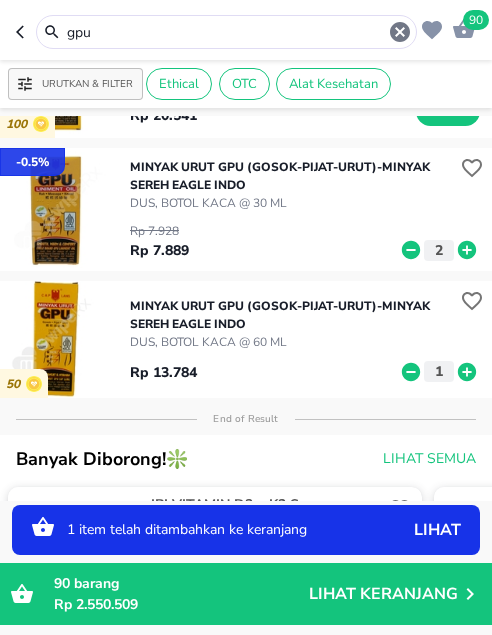 click 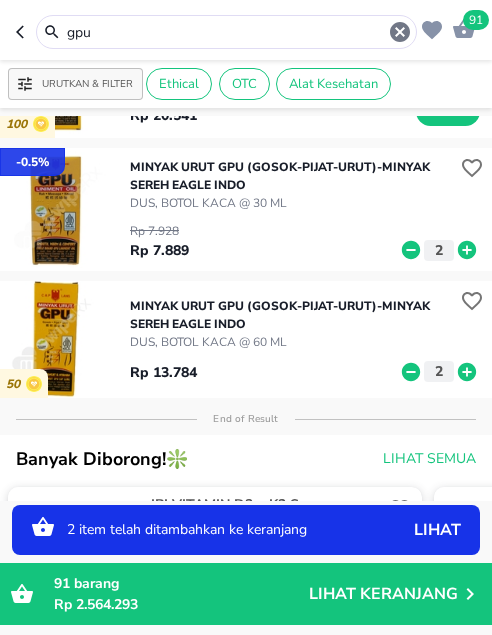 drag, startPoint x: 74, startPoint y: 27, endPoint x: 0, endPoint y: 15, distance: 74.96666 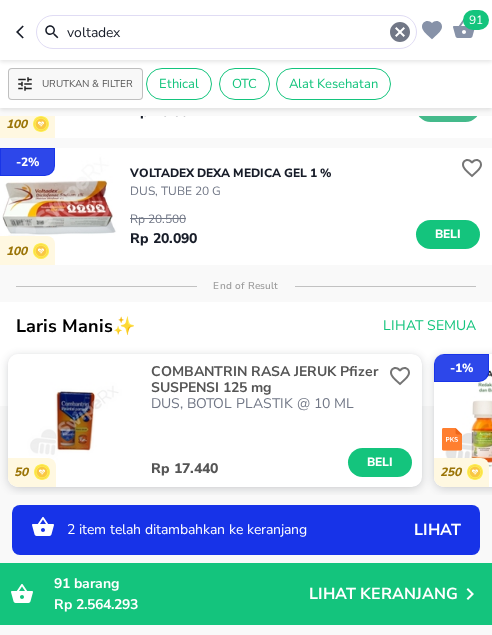 scroll, scrollTop: 0, scrollLeft: 0, axis: both 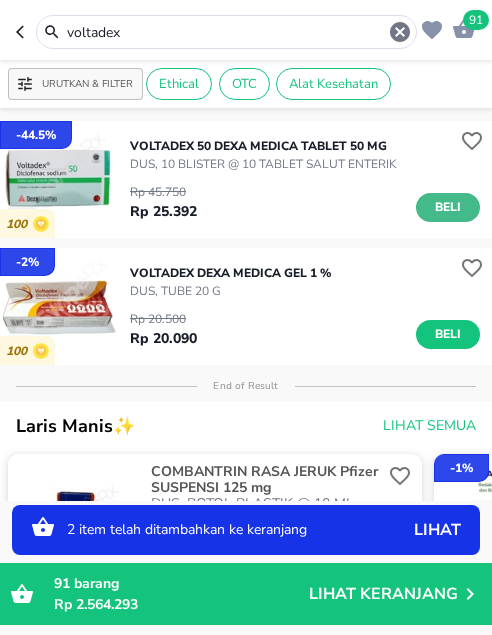 click on "Beli" at bounding box center (448, 207) 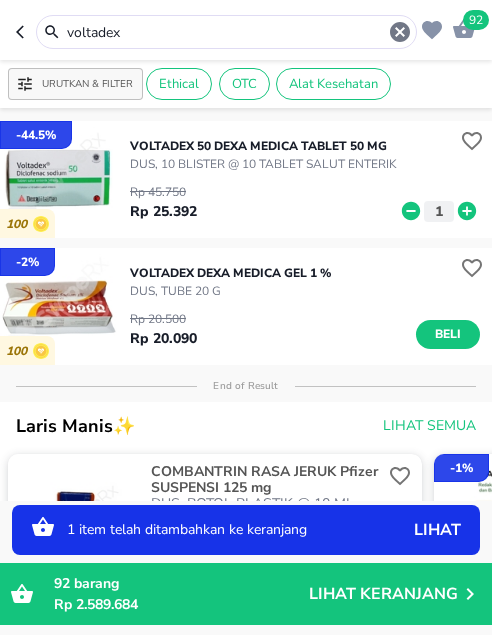 click 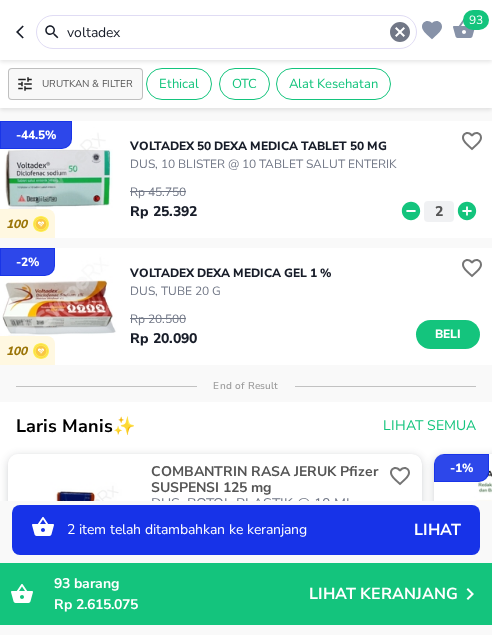 drag, startPoint x: 214, startPoint y: 36, endPoint x: 7, endPoint y: 33, distance: 207.02174 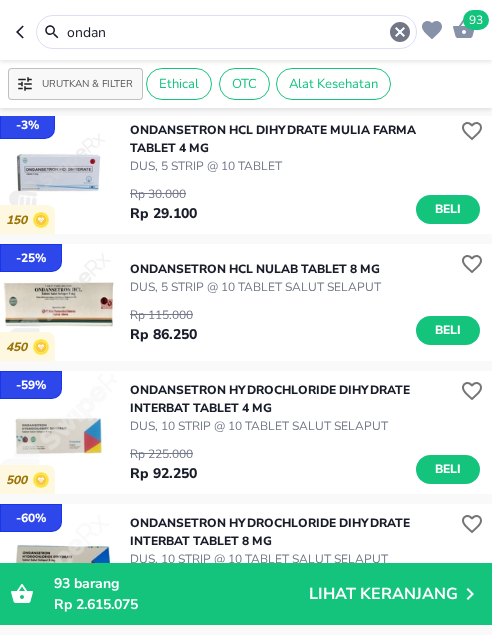 scroll, scrollTop: 400, scrollLeft: 0, axis: vertical 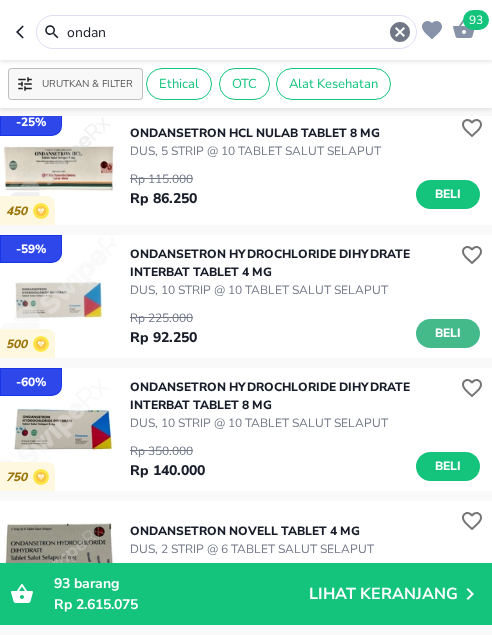 click on "Beli" at bounding box center (448, 333) 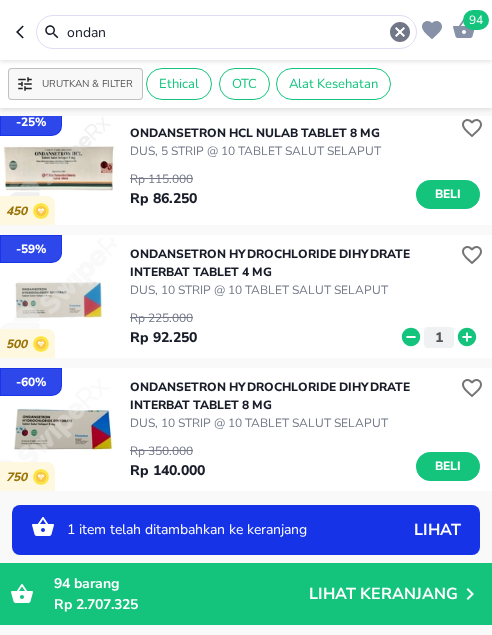 drag, startPoint x: 132, startPoint y: 34, endPoint x: -27, endPoint y: 13, distance: 160.3808 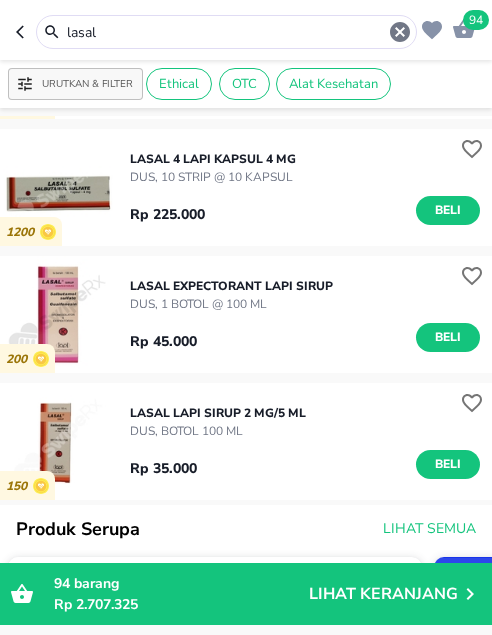 scroll, scrollTop: 200, scrollLeft: 0, axis: vertical 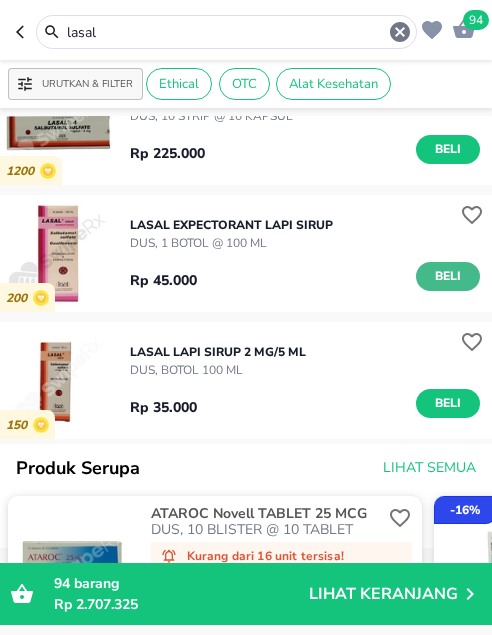click on "Beli" at bounding box center (448, 276) 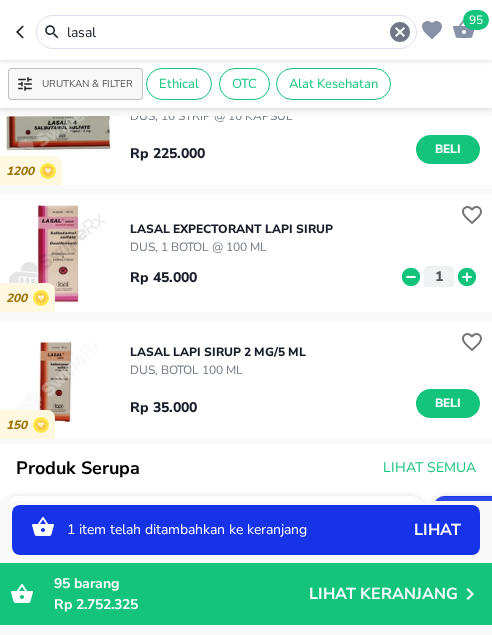click 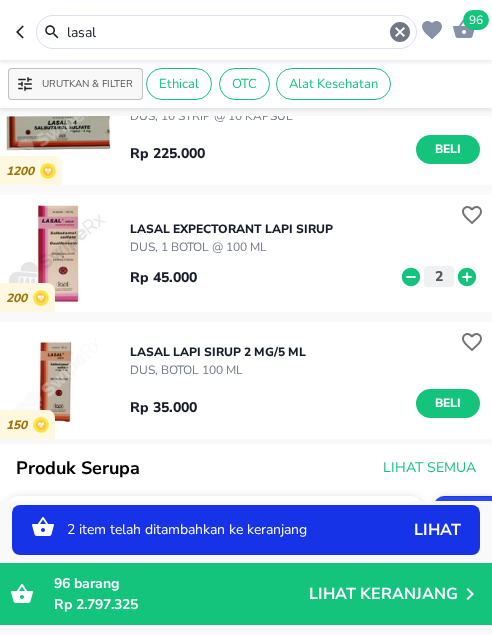 drag, startPoint x: 109, startPoint y: 33, endPoint x: -16, endPoint y: 17, distance: 126.01984 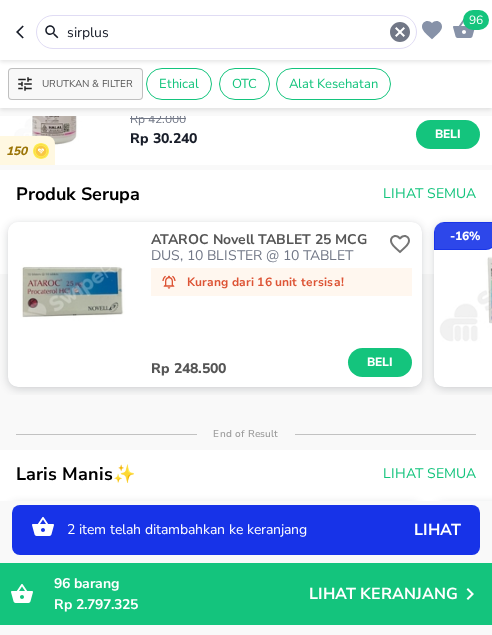 scroll, scrollTop: 0, scrollLeft: 0, axis: both 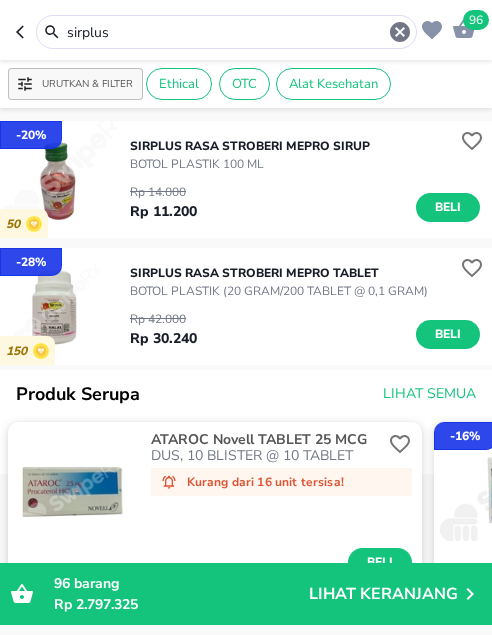 drag, startPoint x: 138, startPoint y: 32, endPoint x: 1, endPoint y: 5, distance: 139.63524 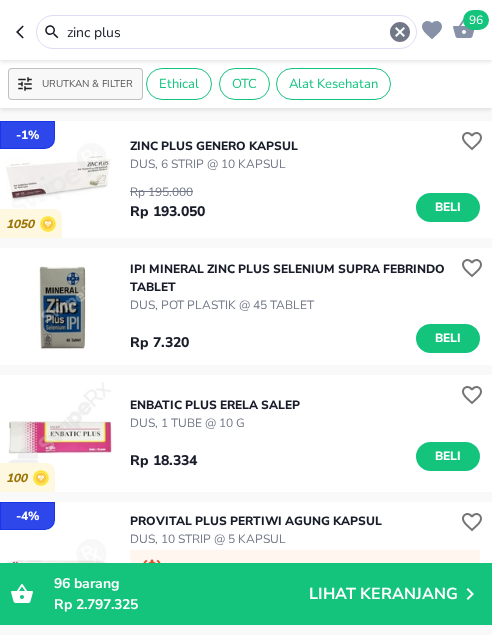 drag, startPoint x: 150, startPoint y: 26, endPoint x: -63, endPoint y: 4, distance: 214.13313 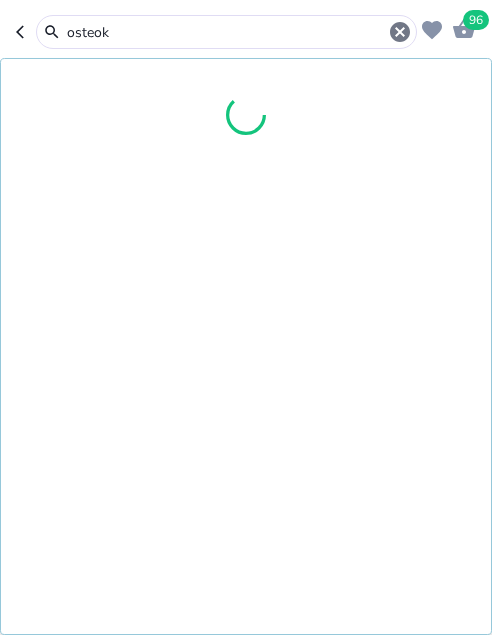 type on "osteok" 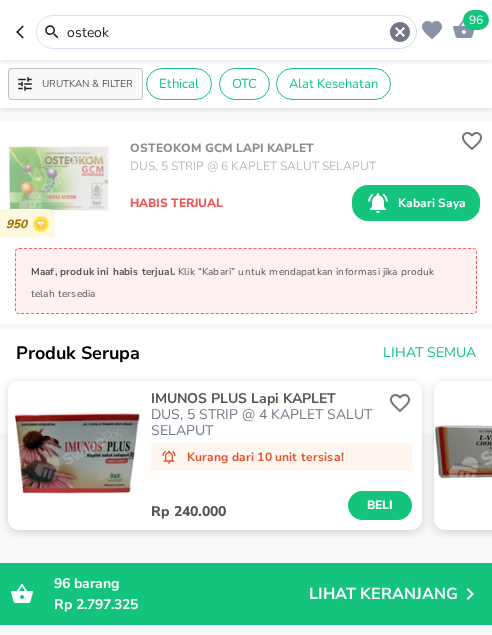 click 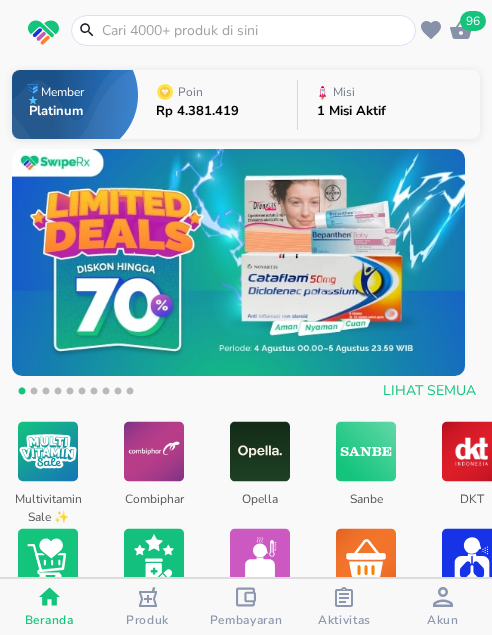 click at bounding box center [255, 30] 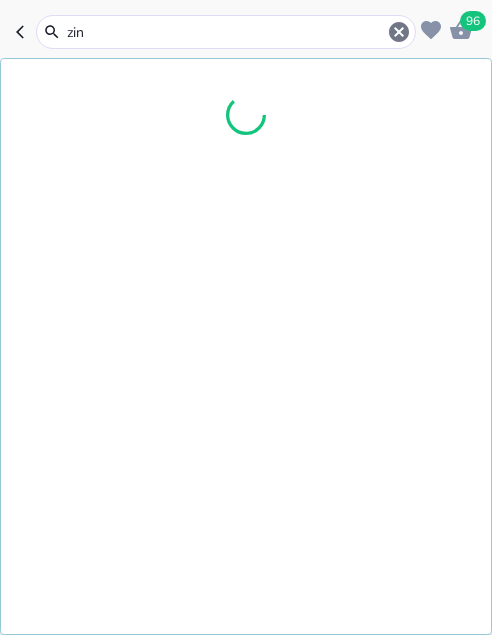type on "zinc" 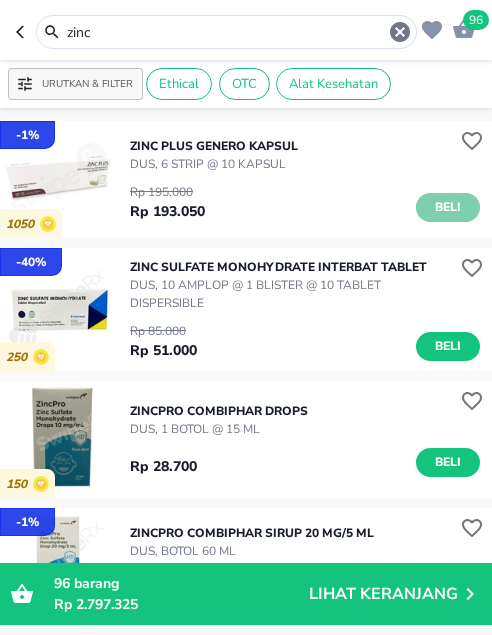 click on "Beli" at bounding box center (448, 207) 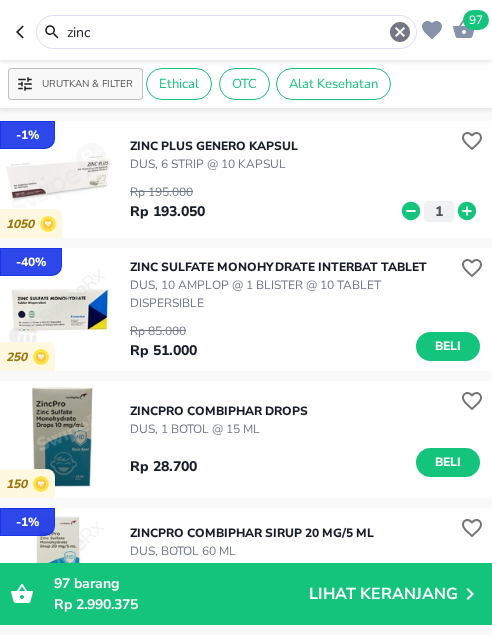 drag, startPoint x: 91, startPoint y: 23, endPoint x: -34, endPoint y: 16, distance: 125.19585 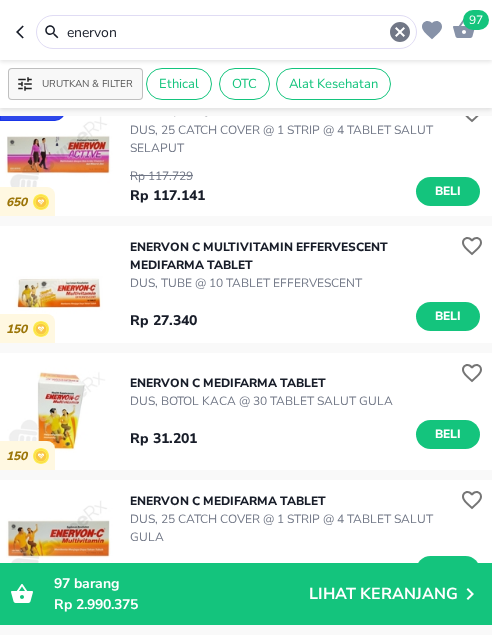 scroll, scrollTop: 200, scrollLeft: 0, axis: vertical 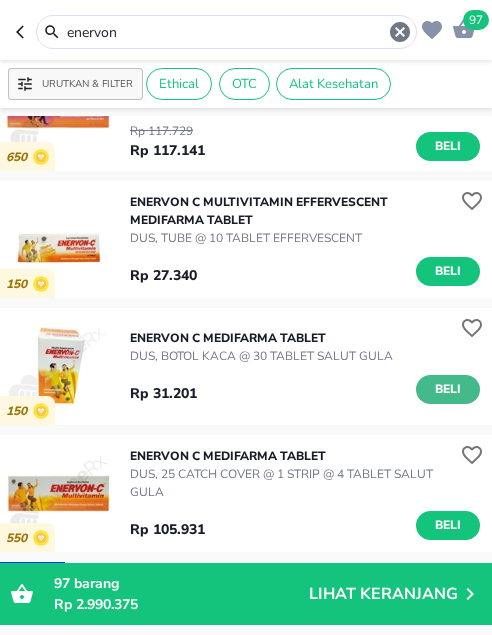 click on "Beli" at bounding box center [448, 389] 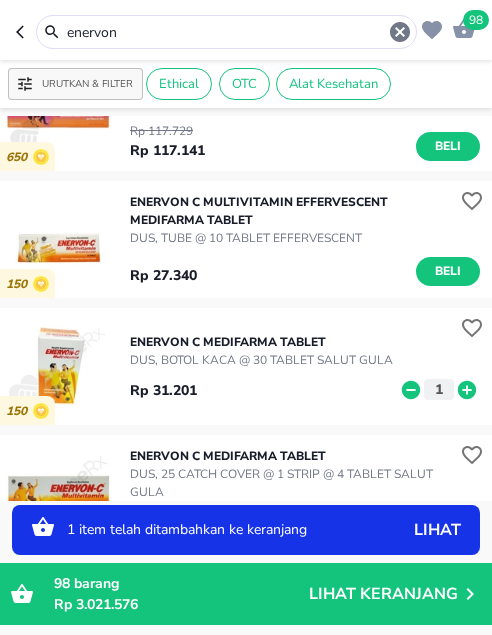 click 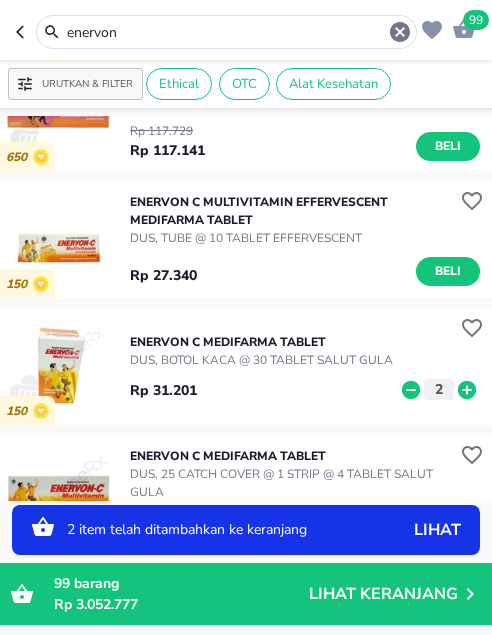 drag, startPoint x: 137, startPoint y: 31, endPoint x: 2, endPoint y: 31, distance: 135 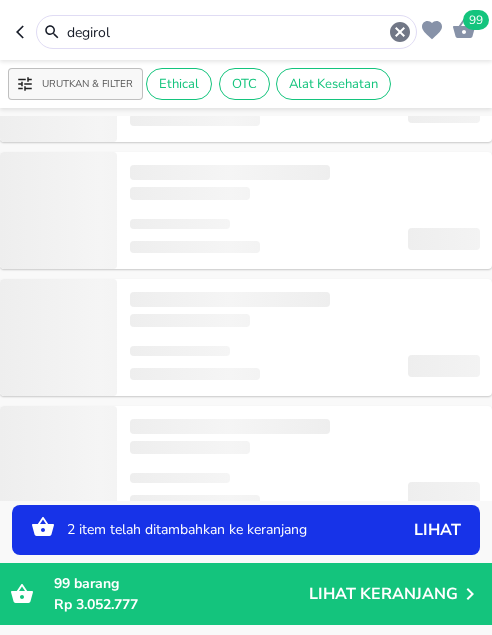 scroll, scrollTop: 0, scrollLeft: 0, axis: both 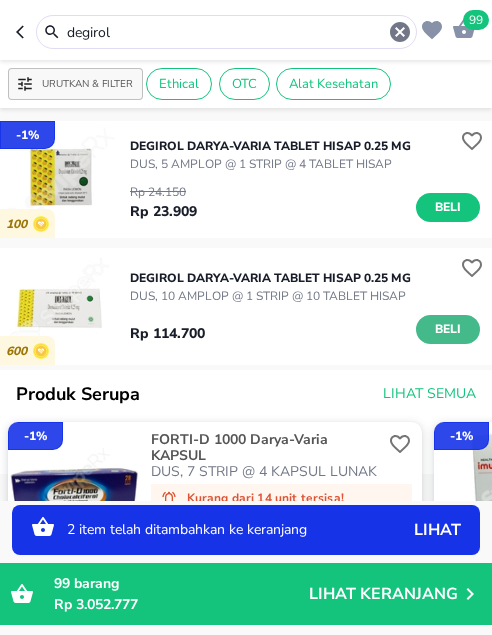 click on "Beli" at bounding box center (448, 329) 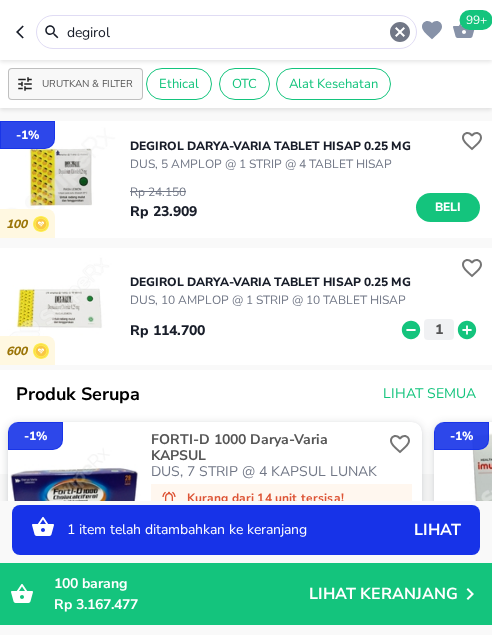 drag, startPoint x: 139, startPoint y: 36, endPoint x: 26, endPoint y: 31, distance: 113.110565 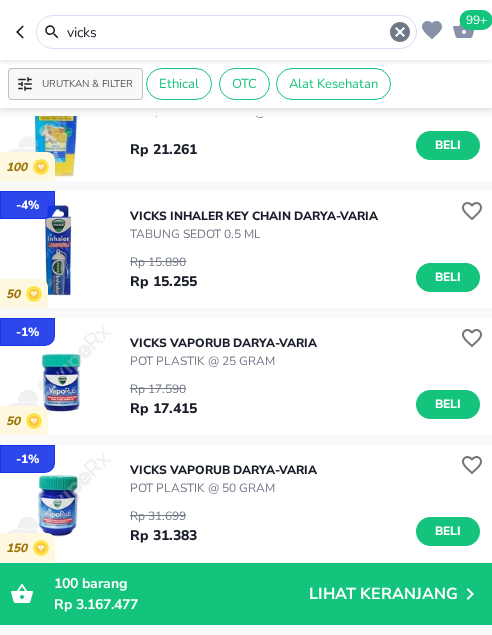 scroll, scrollTop: 900, scrollLeft: 0, axis: vertical 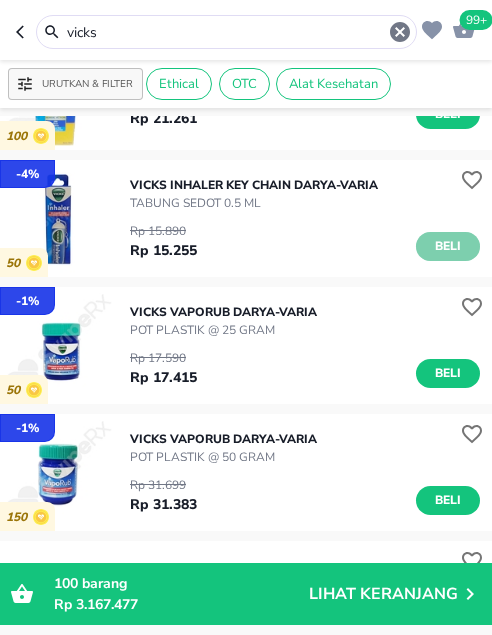 click on "Beli" at bounding box center [448, 246] 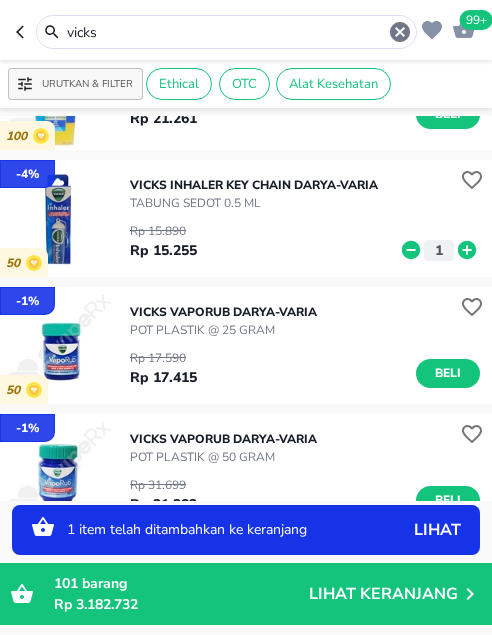 click 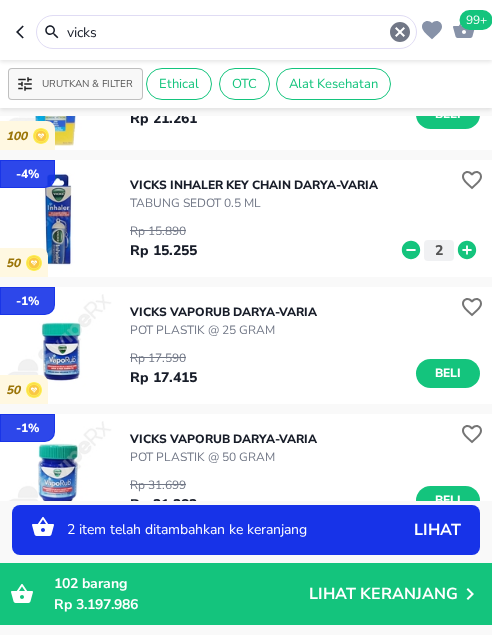scroll, scrollTop: 1000, scrollLeft: 0, axis: vertical 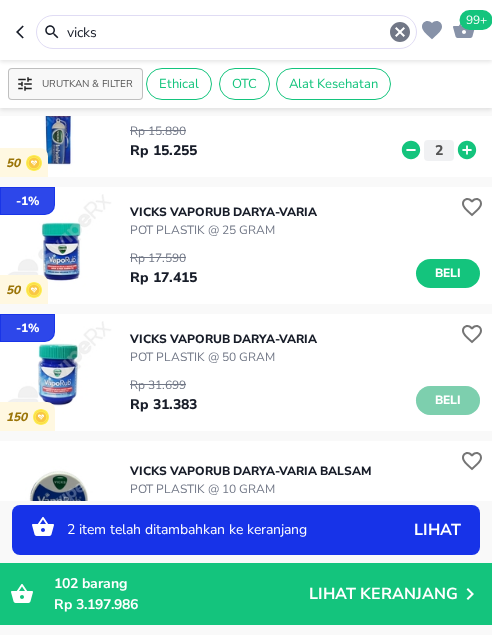 click on "Beli" at bounding box center (448, 400) 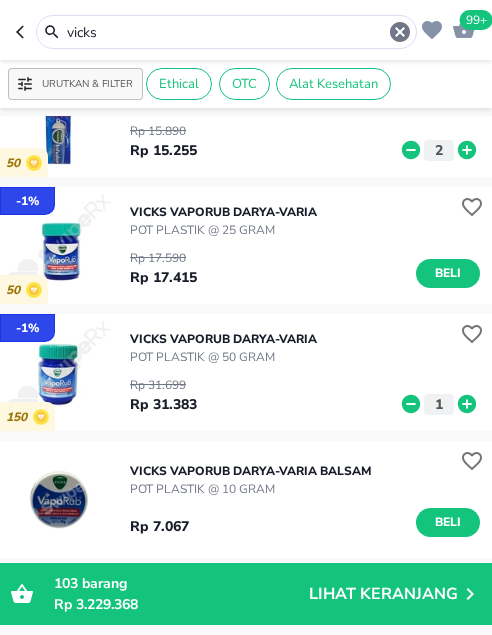 drag, startPoint x: 125, startPoint y: 29, endPoint x: 3, endPoint y: 17, distance: 122.588745 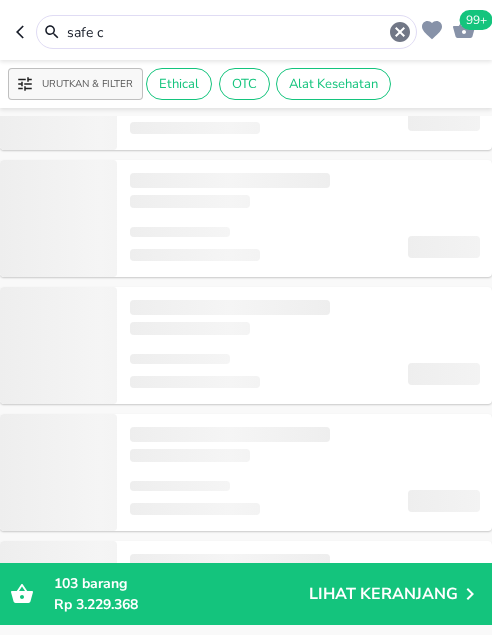 scroll, scrollTop: 0, scrollLeft: 0, axis: both 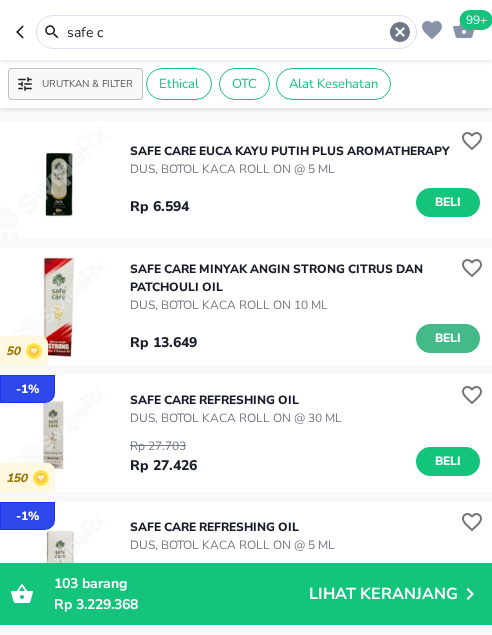 click on "Beli" at bounding box center [448, 338] 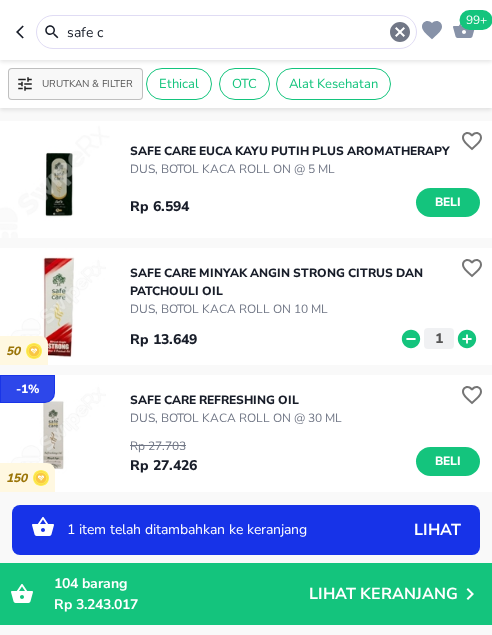click 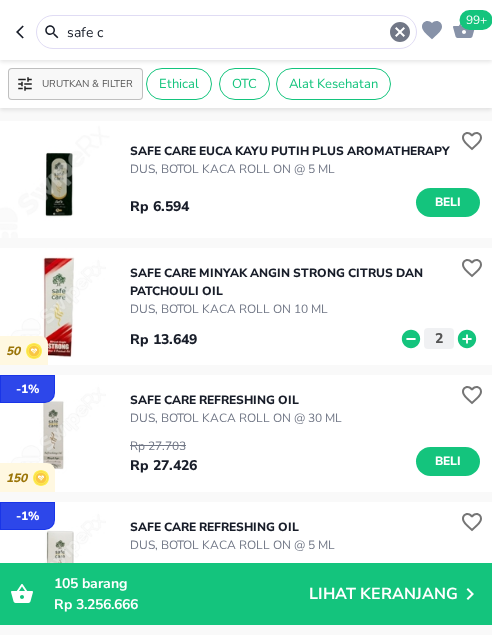 drag, startPoint x: 158, startPoint y: 22, endPoint x: 8, endPoint y: 9, distance: 150.56229 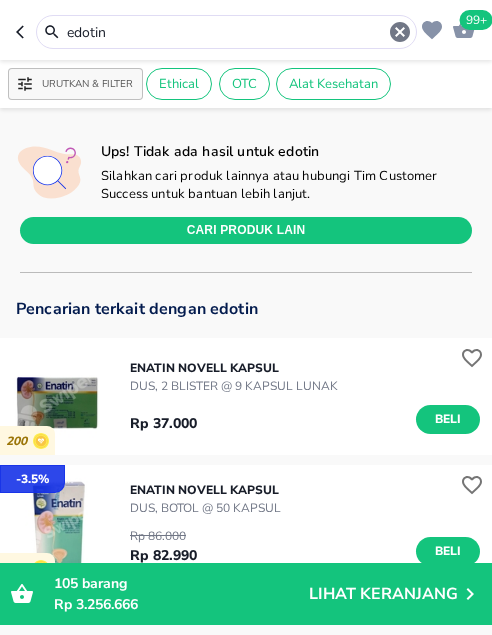 drag, startPoint x: 231, startPoint y: 32, endPoint x: -14, endPoint y: 13, distance: 245.73563 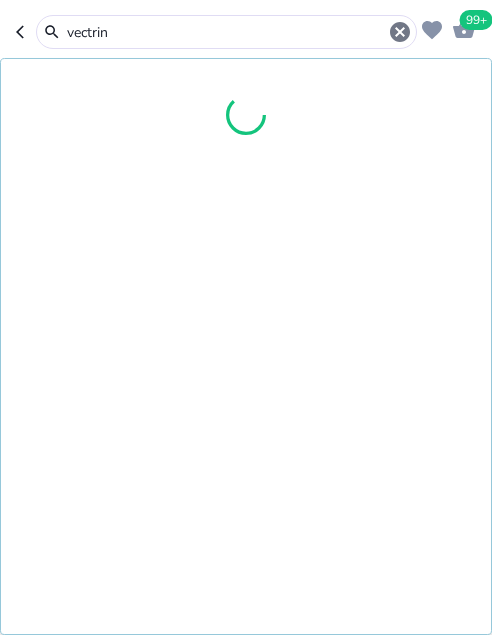 type on "vectrin" 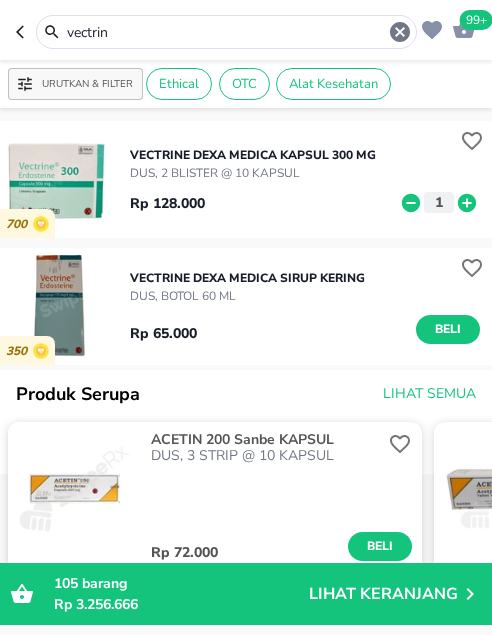 click 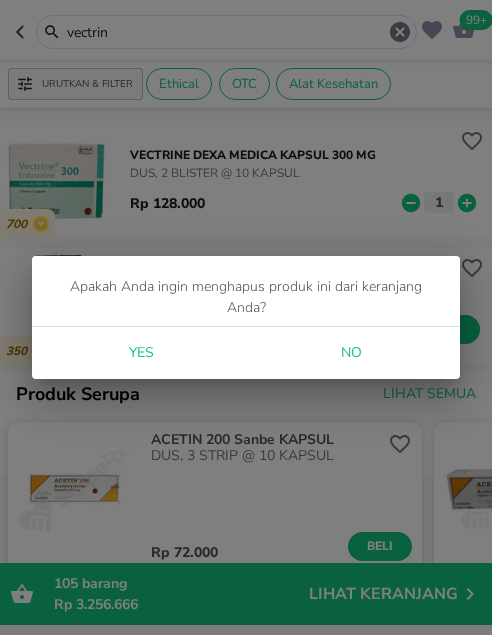 click on "Yes" at bounding box center (141, 353) 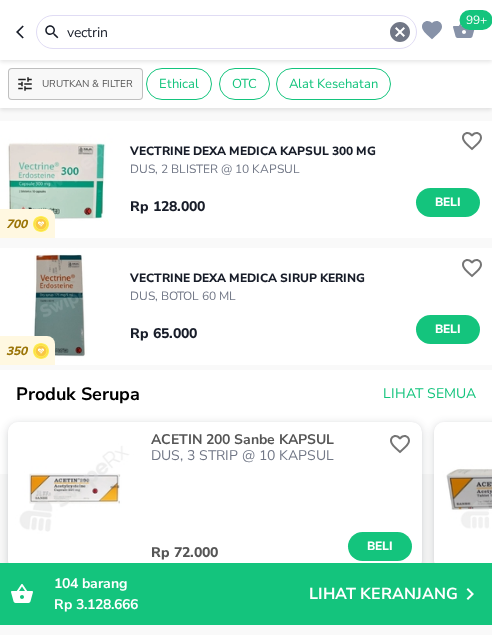 click on "Rp 3.128.666" at bounding box center (181, 604) 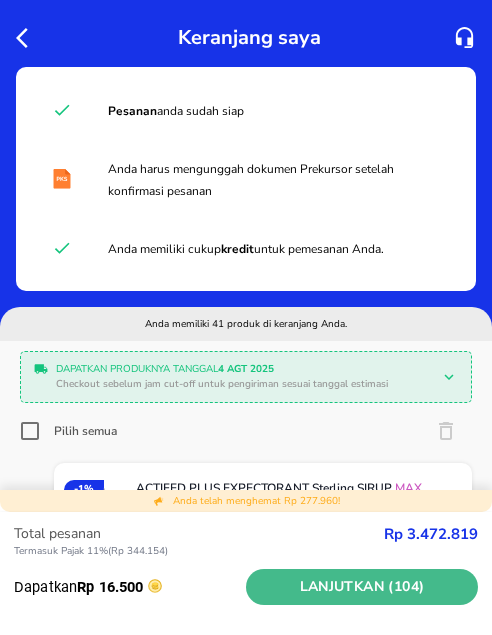 click on "Lanjutkan (104)" at bounding box center [362, 587] 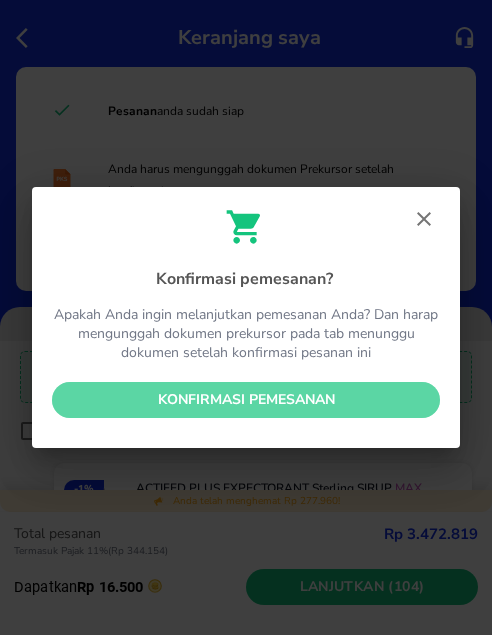 click on "Konfirmasi pemesanan" at bounding box center (246, 400) 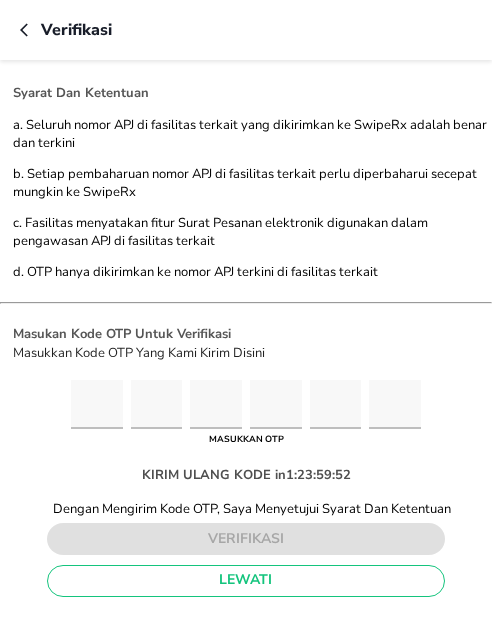 click at bounding box center (97, 404) 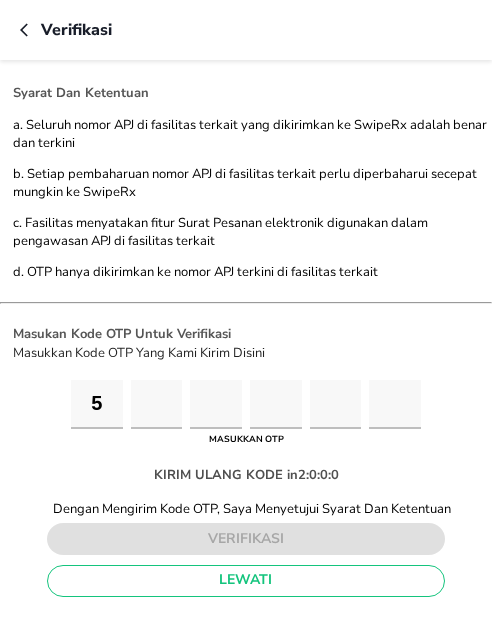 type on "7" 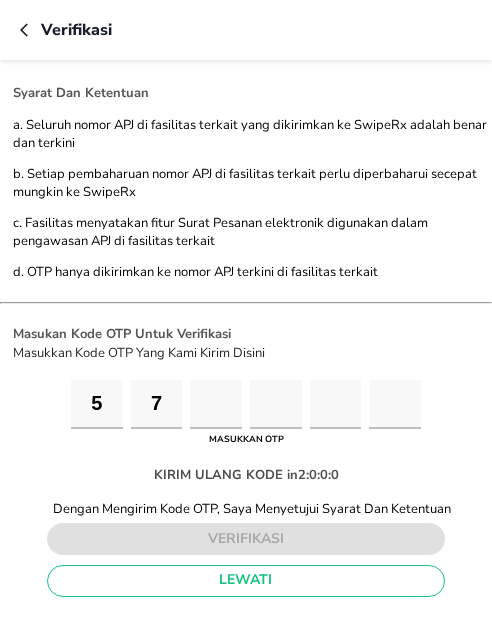 type on "7" 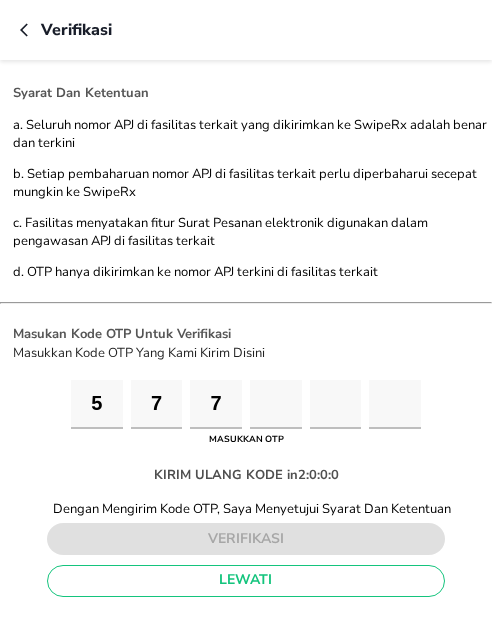 type on "7" 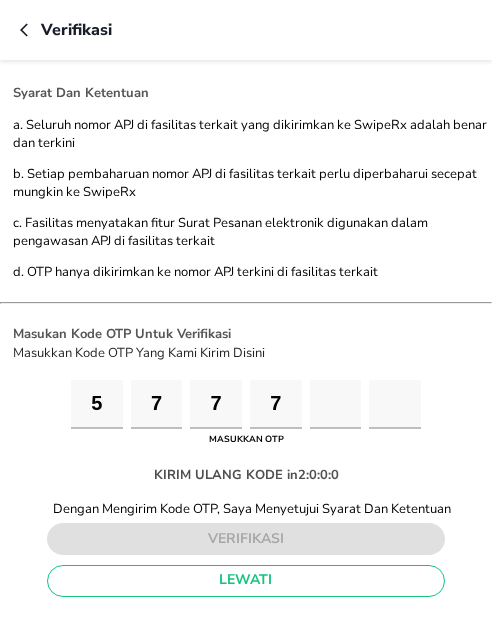 type on "7" 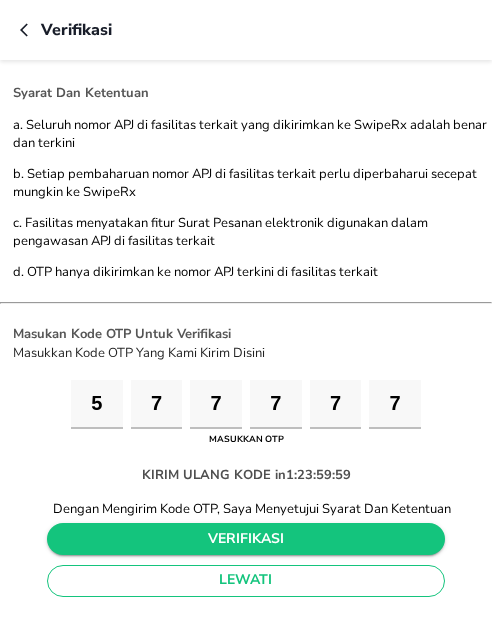 type on "7" 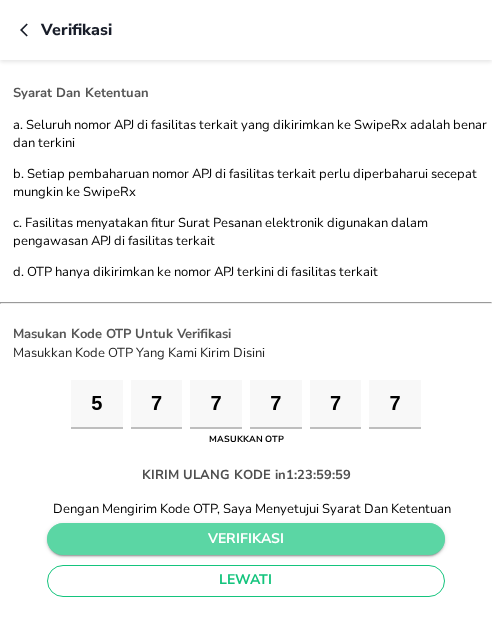 click on "verifikasi" at bounding box center (246, 539) 